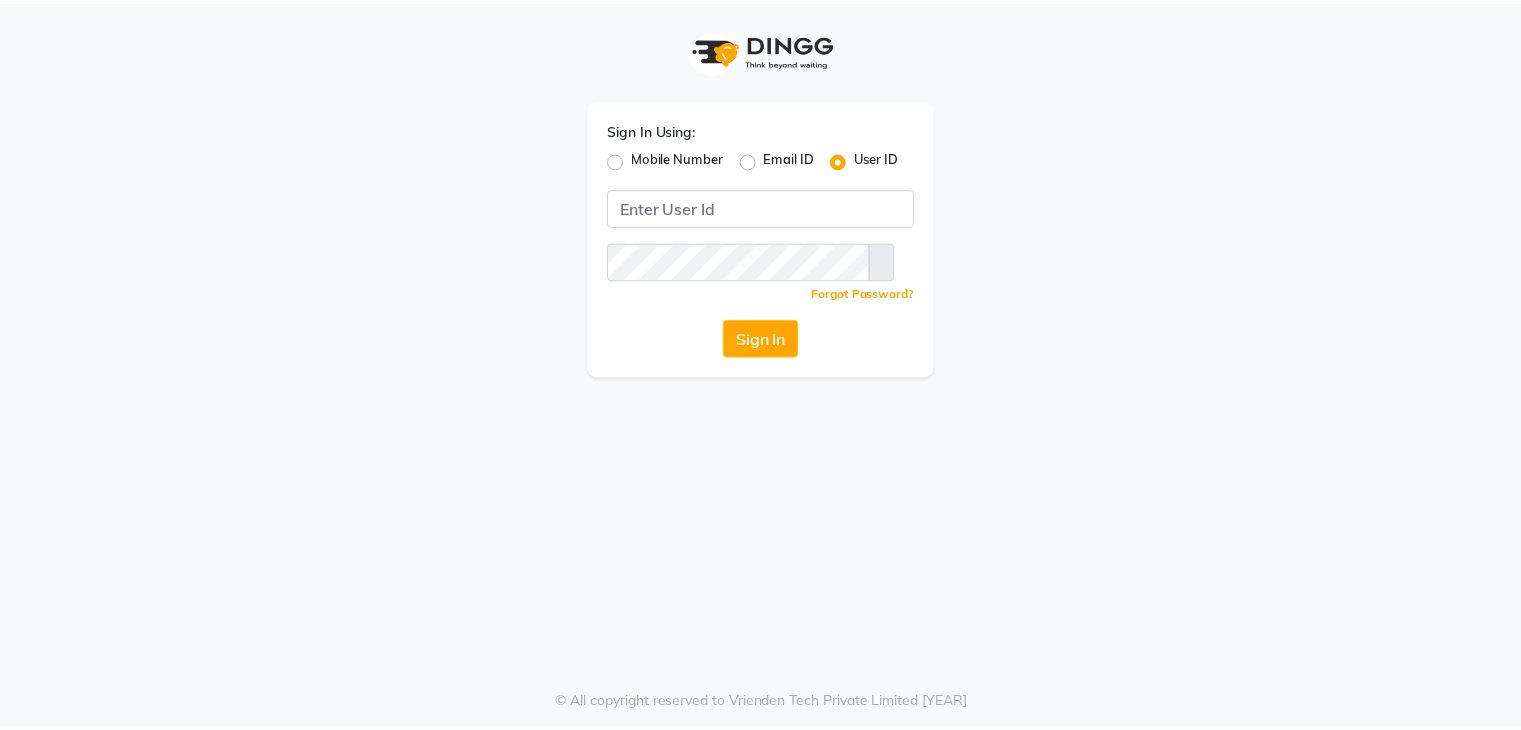 scroll, scrollTop: 0, scrollLeft: 0, axis: both 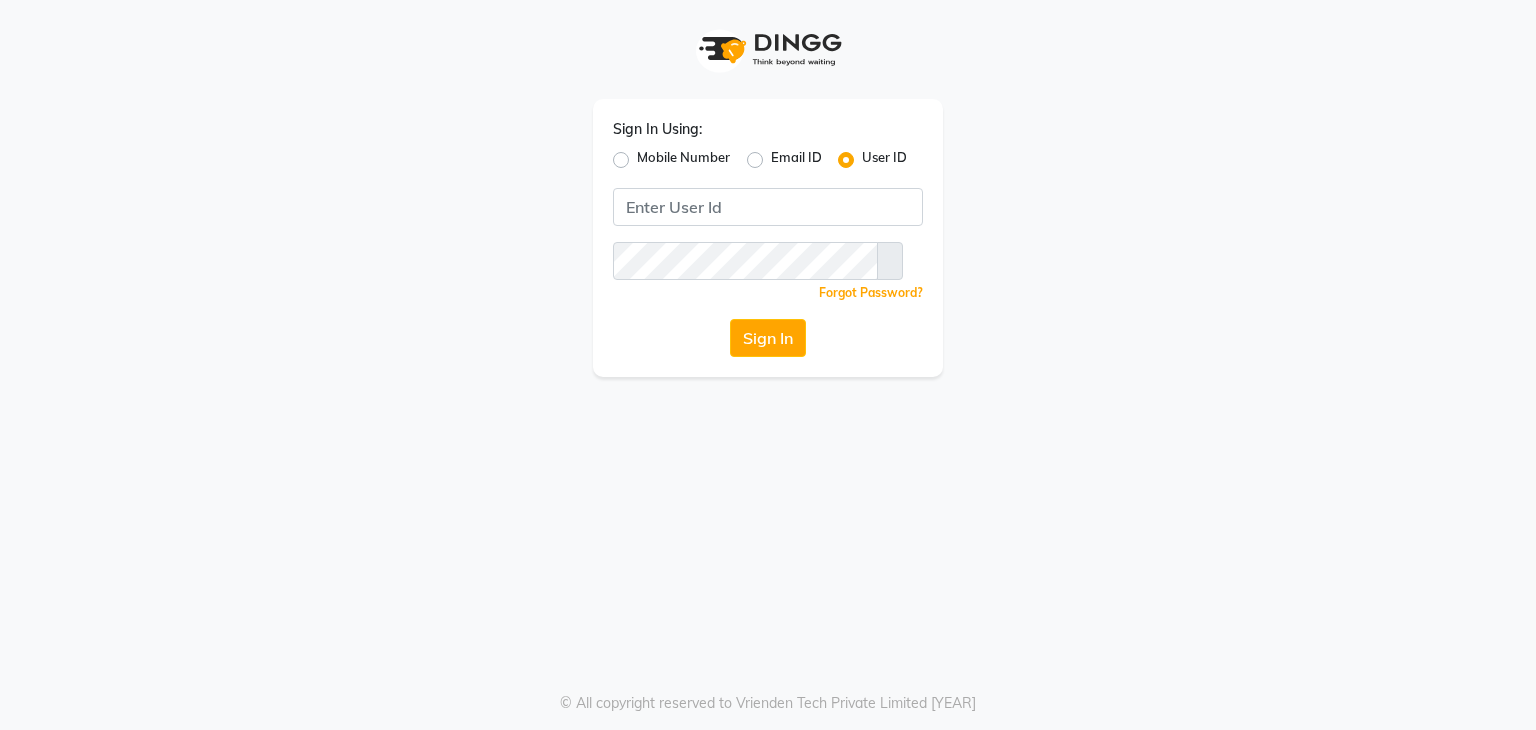 click on "Mobile Number" at bounding box center (683, 160) 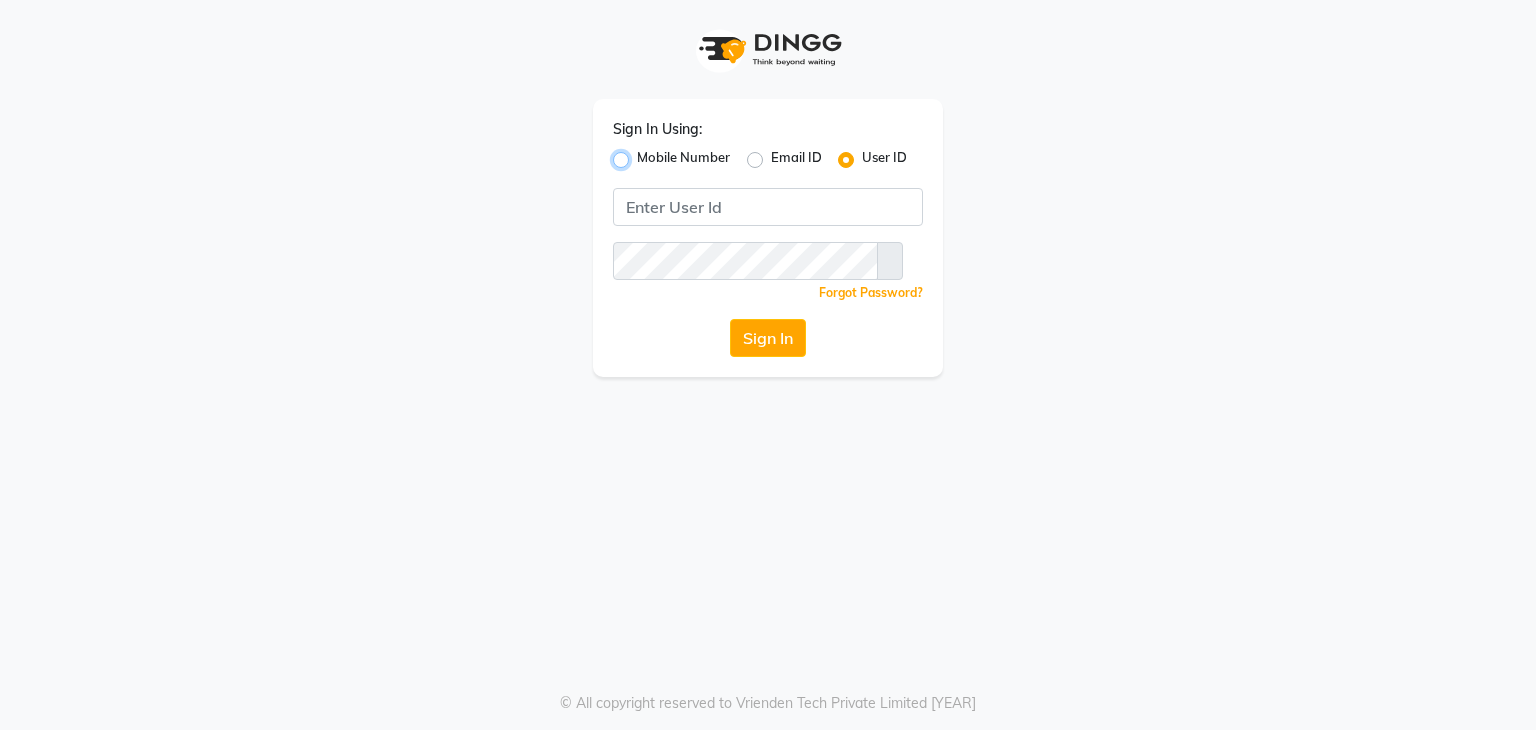 click on "Mobile Number" at bounding box center (643, 154) 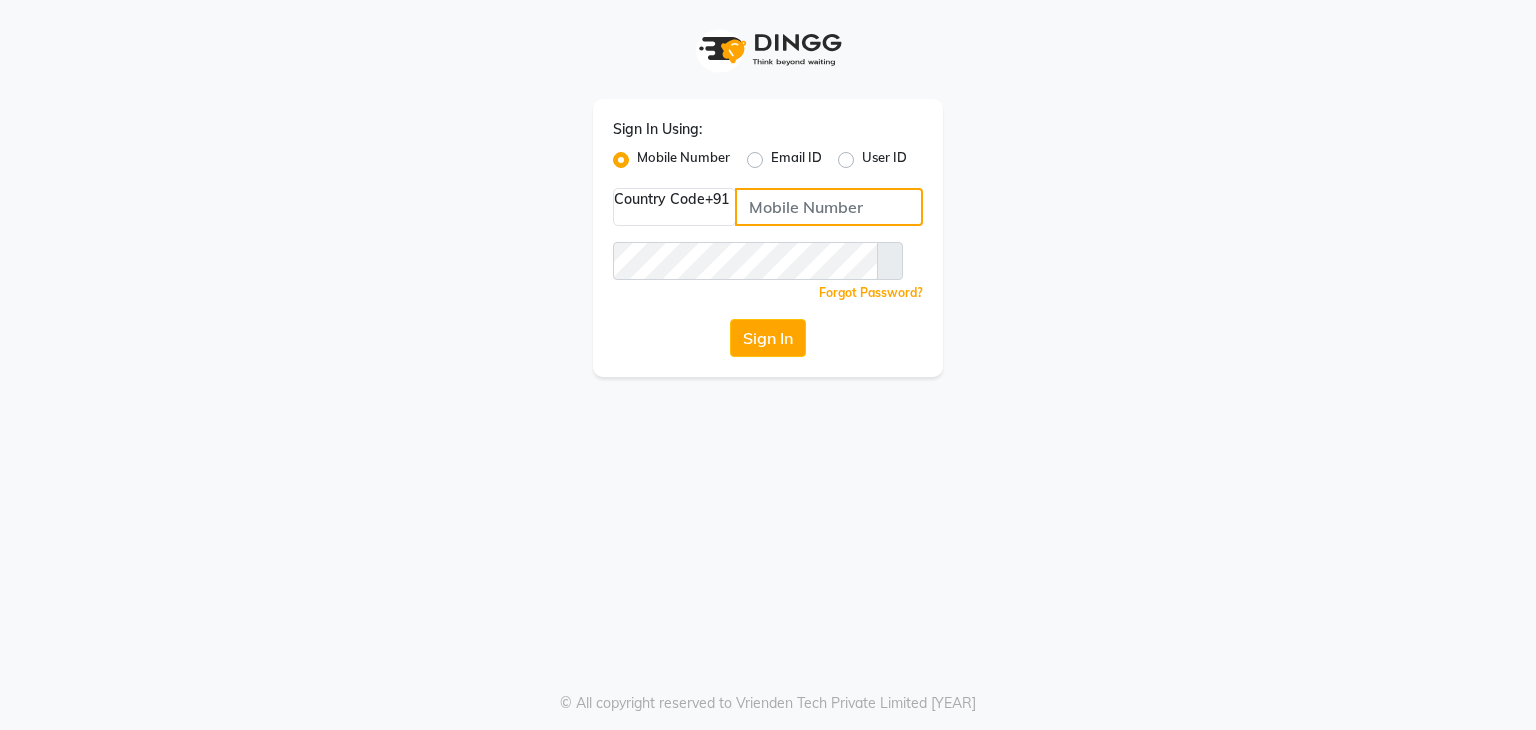click at bounding box center [829, 207] 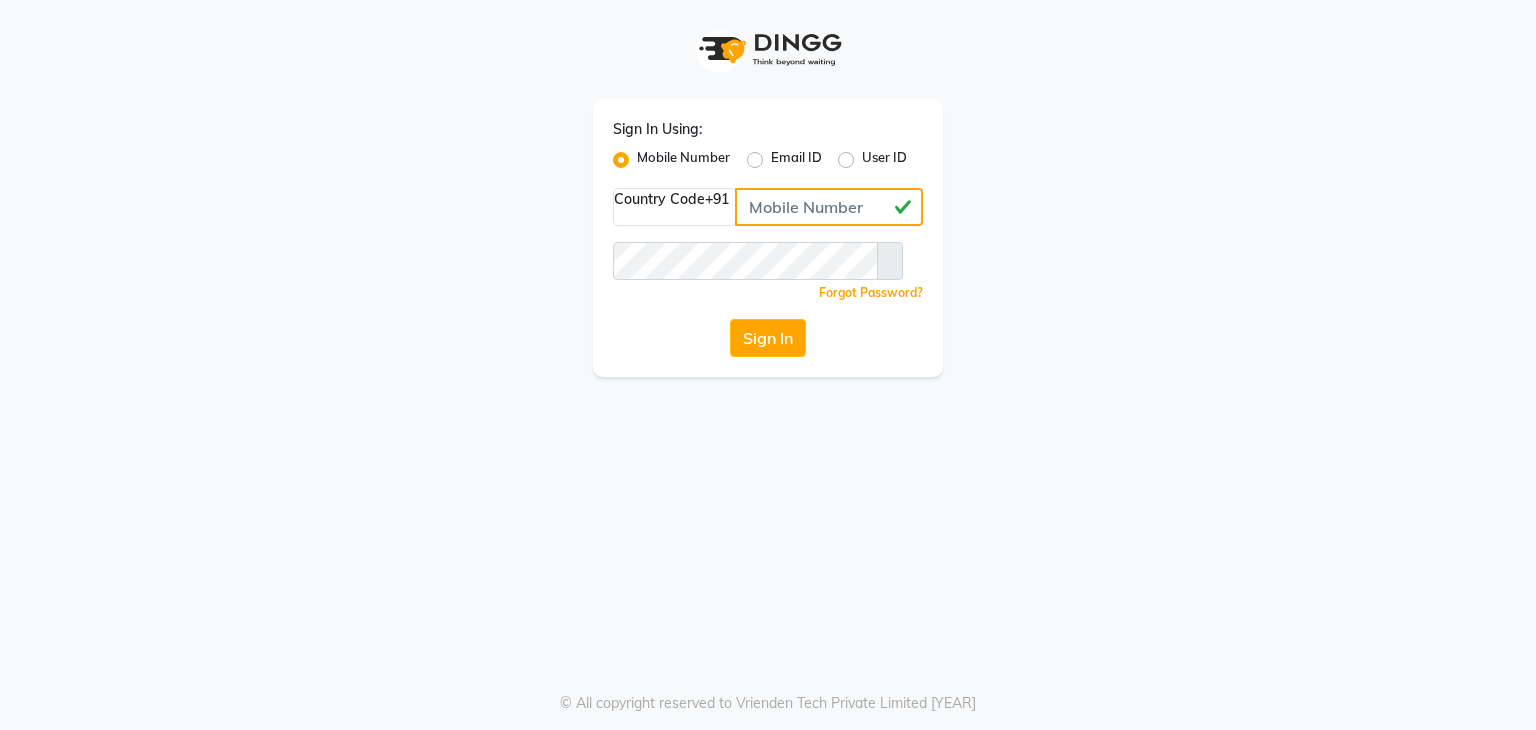 type on "[PHONE]" 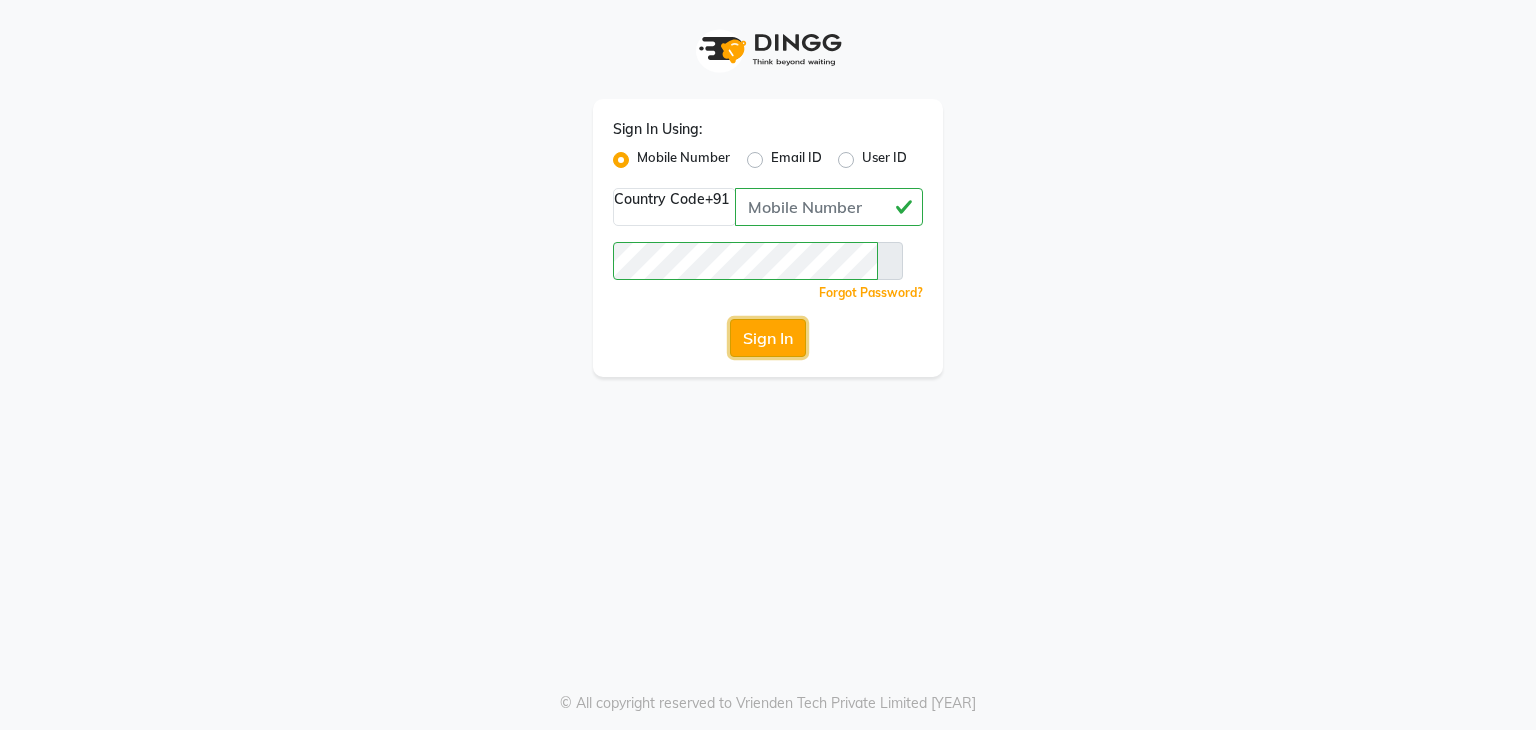 click on "Sign In" at bounding box center (768, 338) 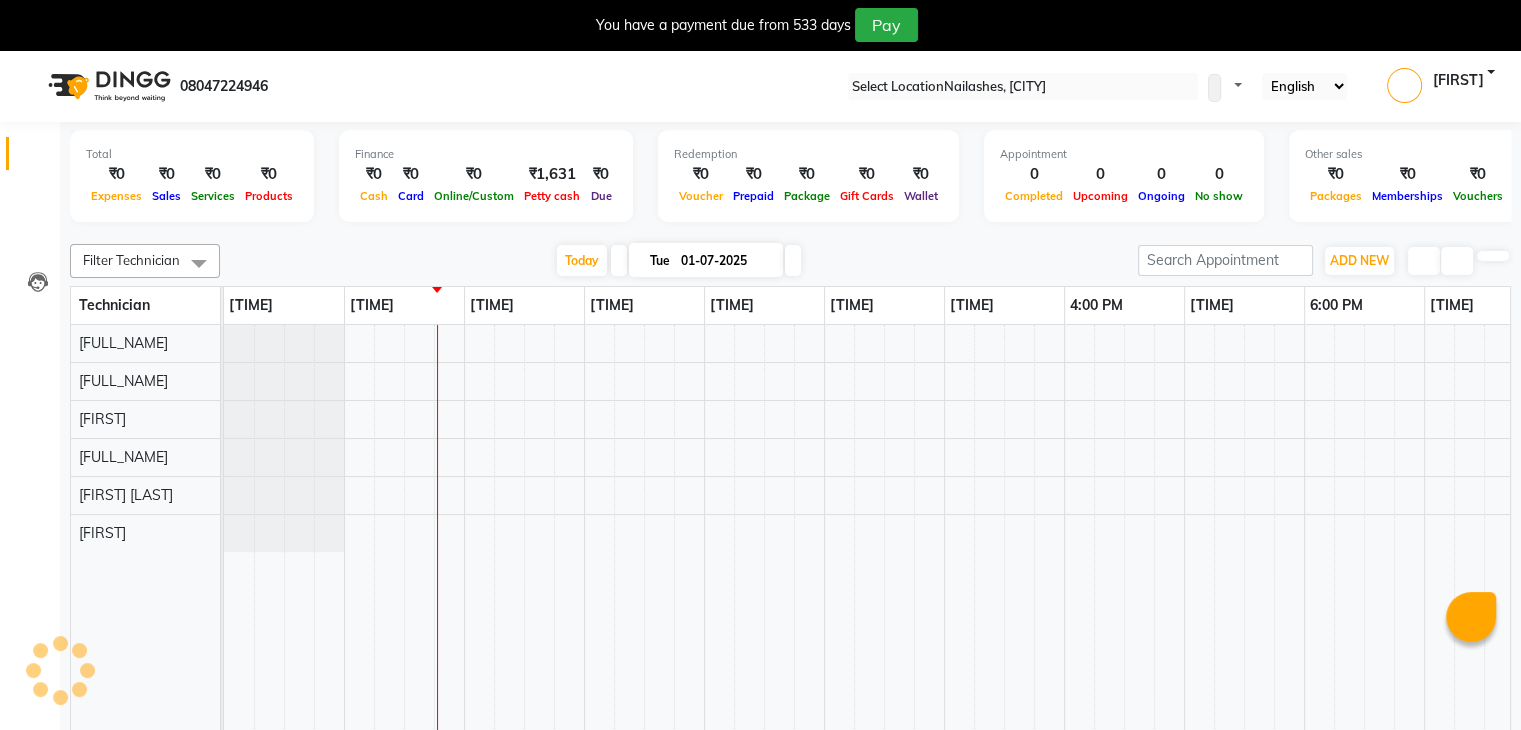 scroll, scrollTop: 0, scrollLeft: 0, axis: both 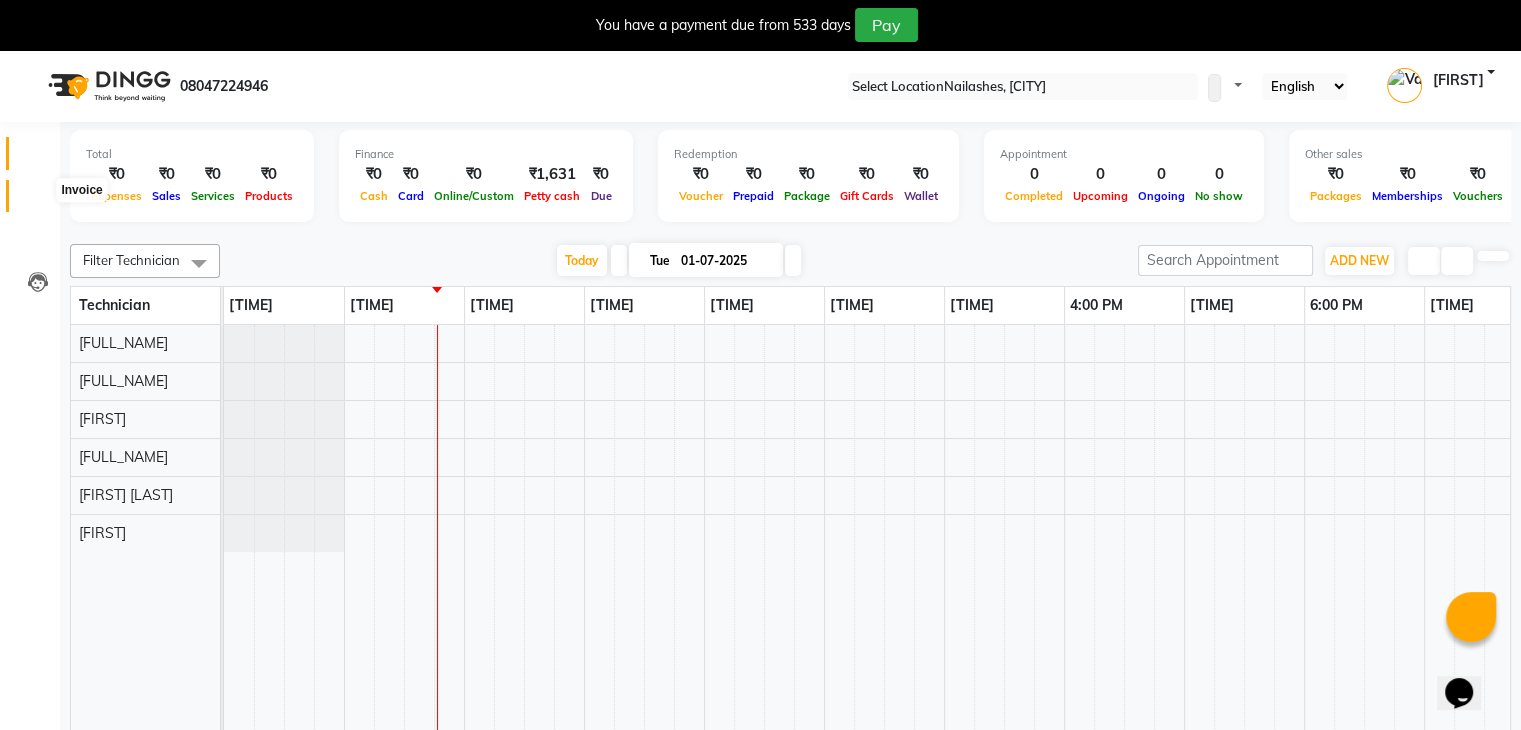 click at bounding box center (37, 201) 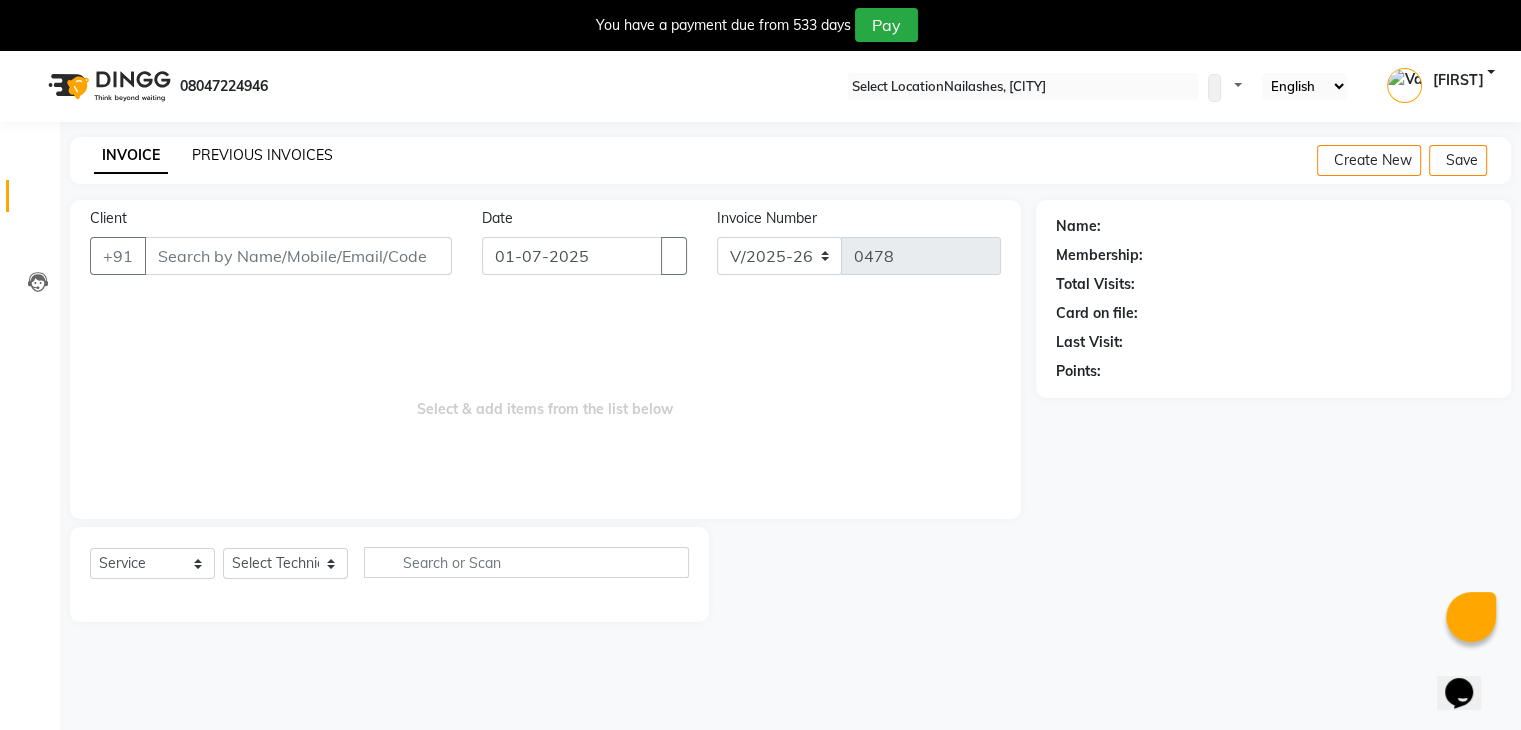 click on "PREVIOUS INVOICES" at bounding box center [262, 155] 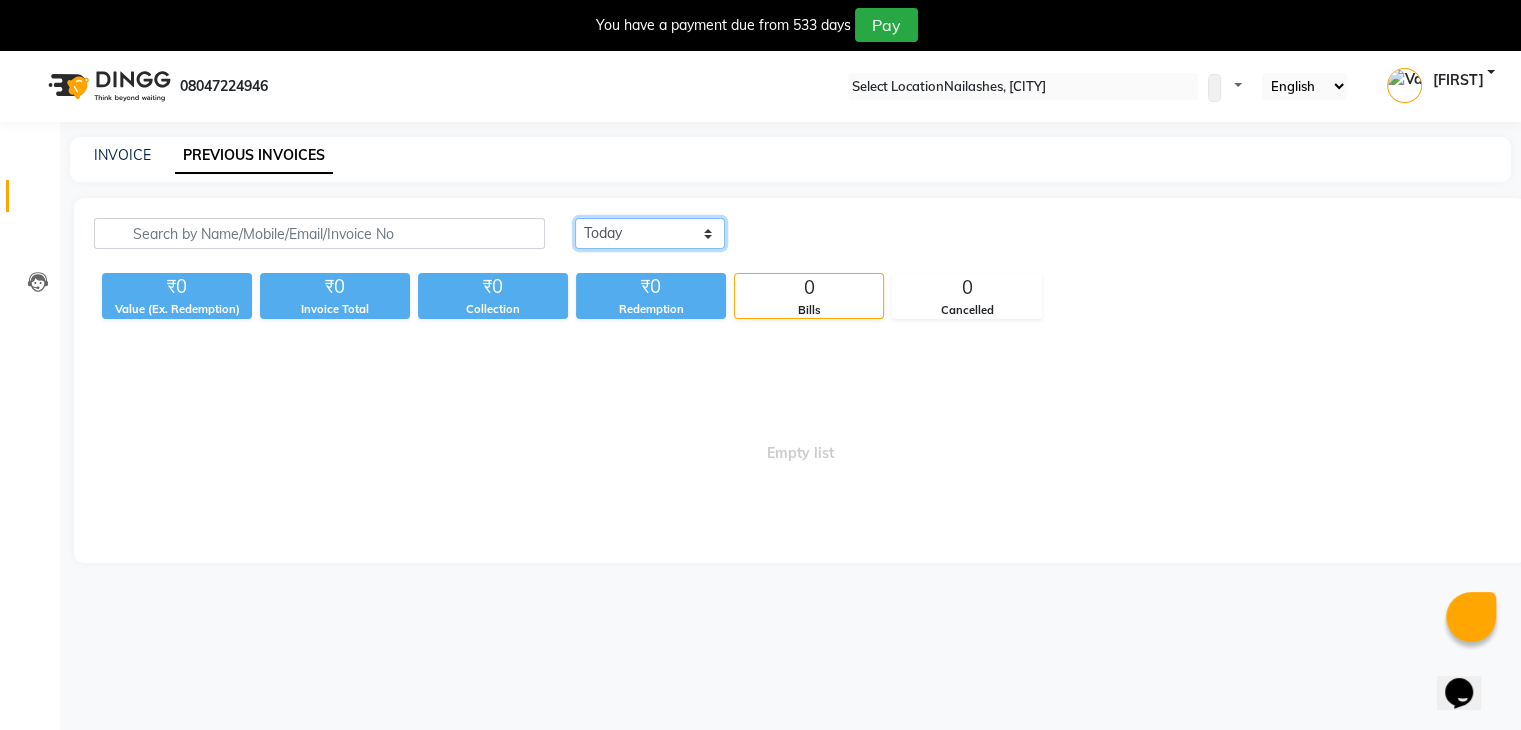 click on "Today Yesterday Custom Range" at bounding box center [650, 233] 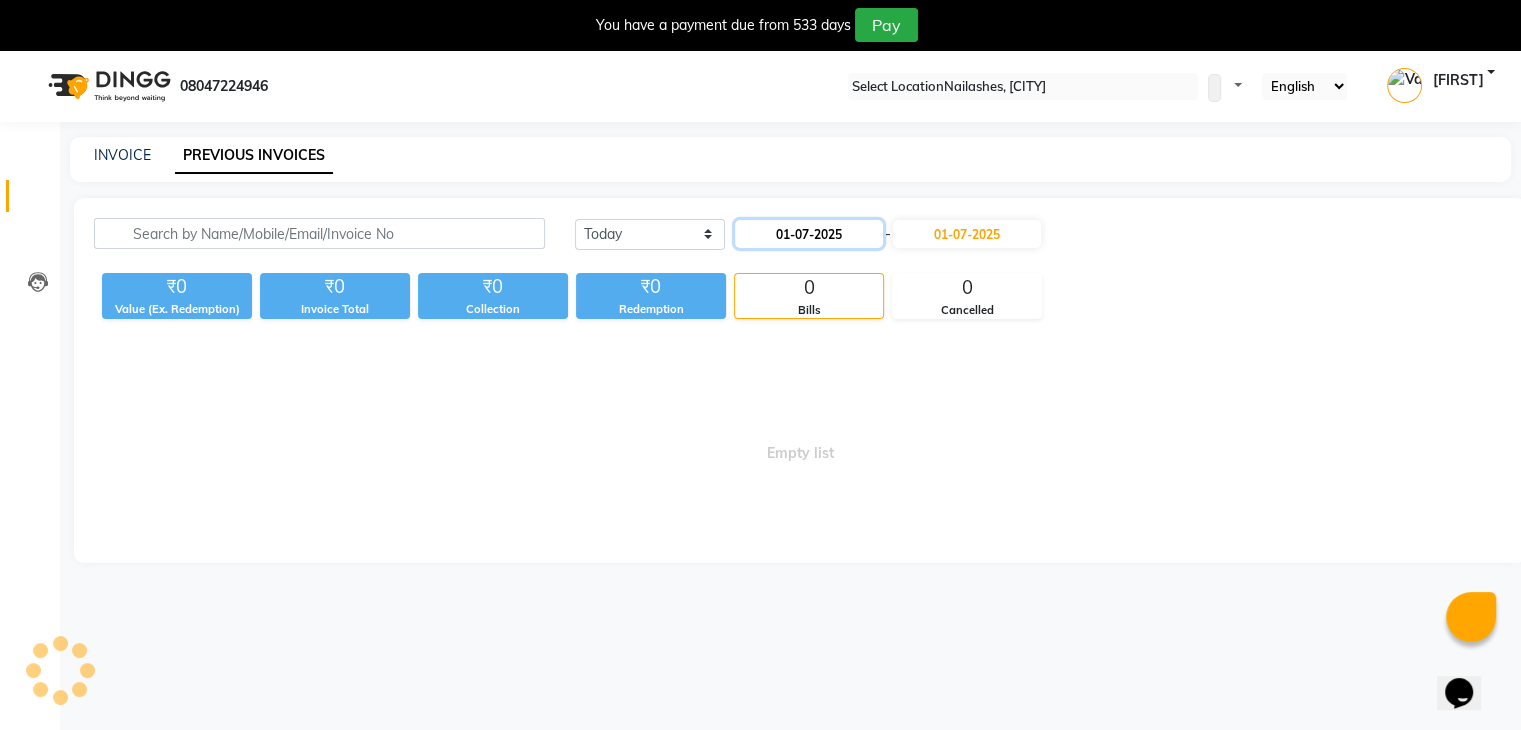 click on "01-07-2025" at bounding box center (809, 234) 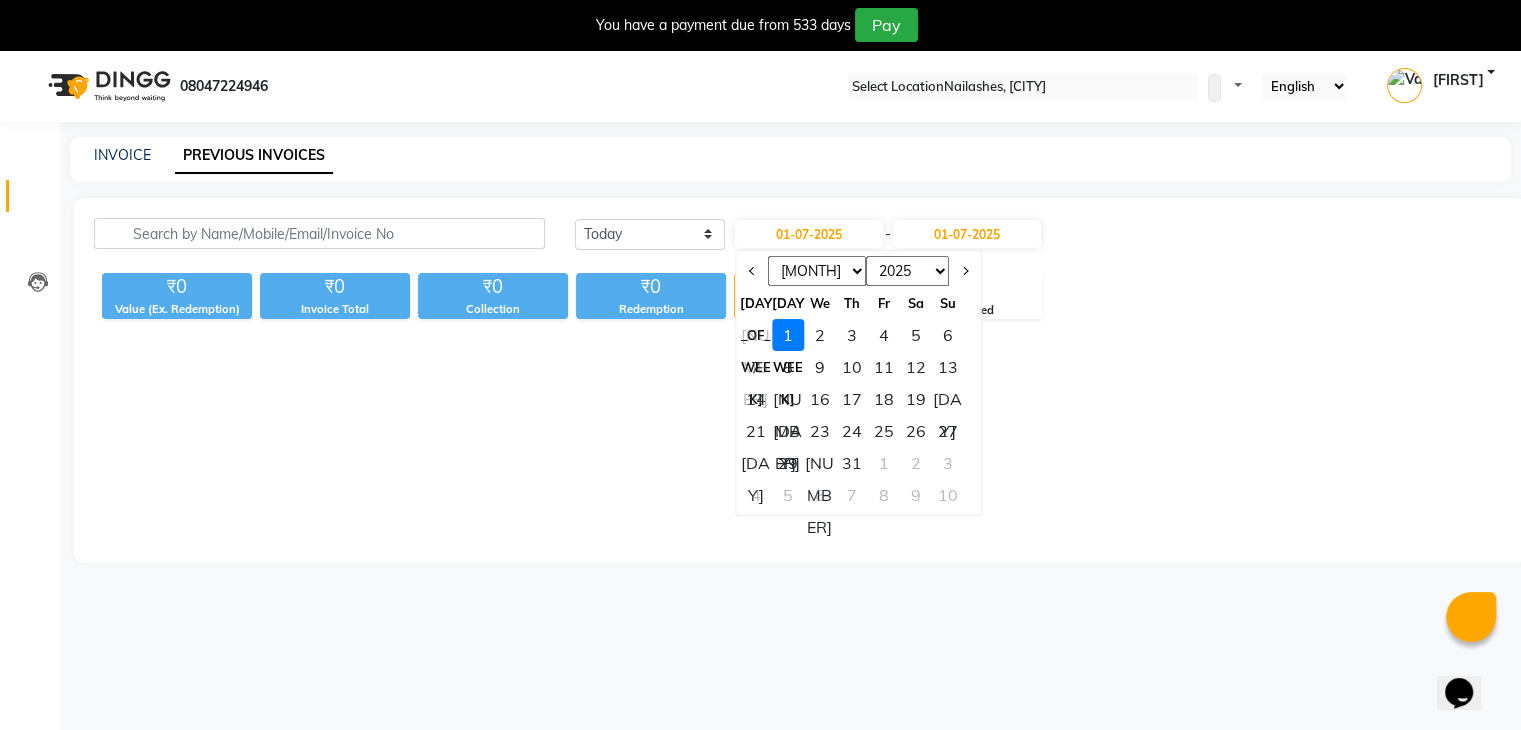 click on "[DAY]" at bounding box center [756, 463] 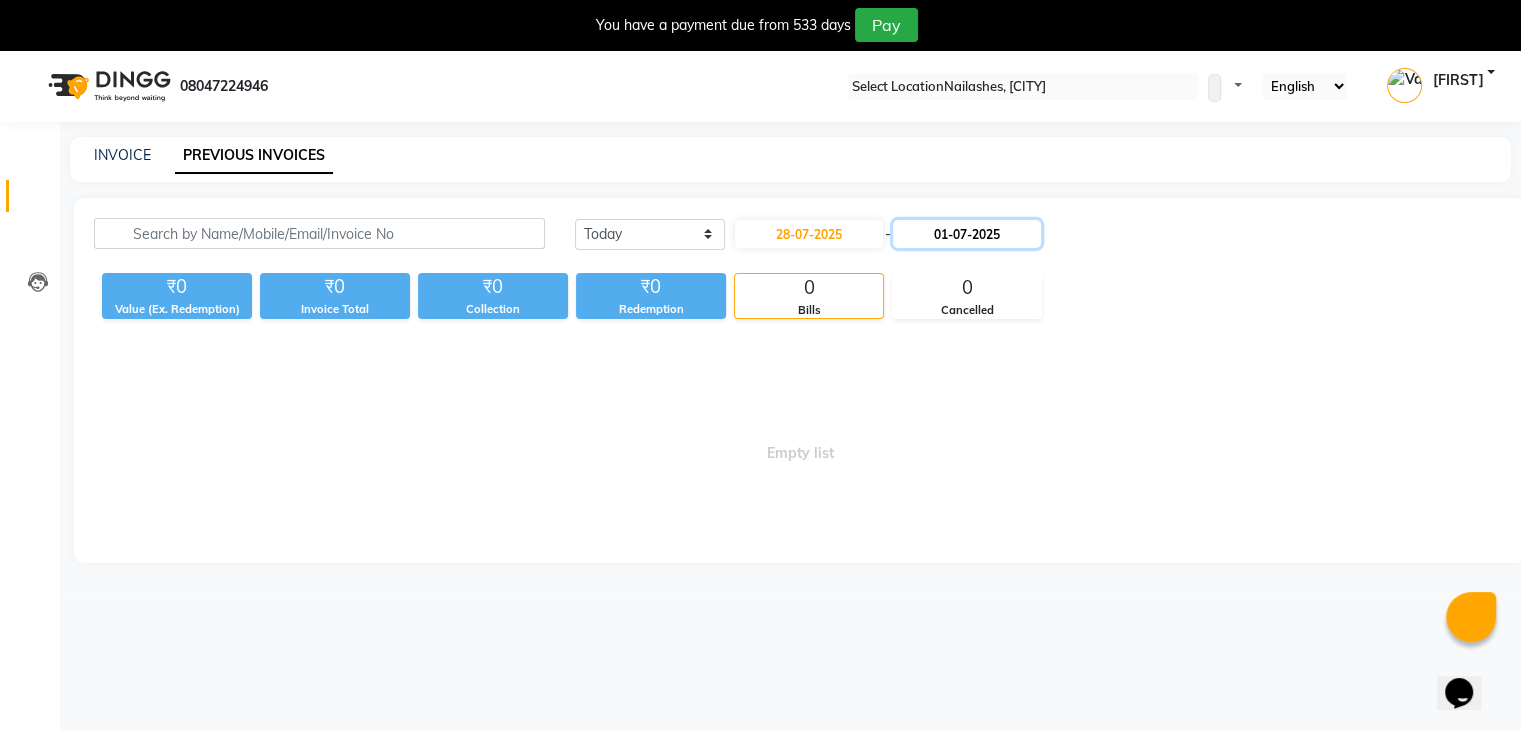 click on "01-07-2025" at bounding box center [967, 234] 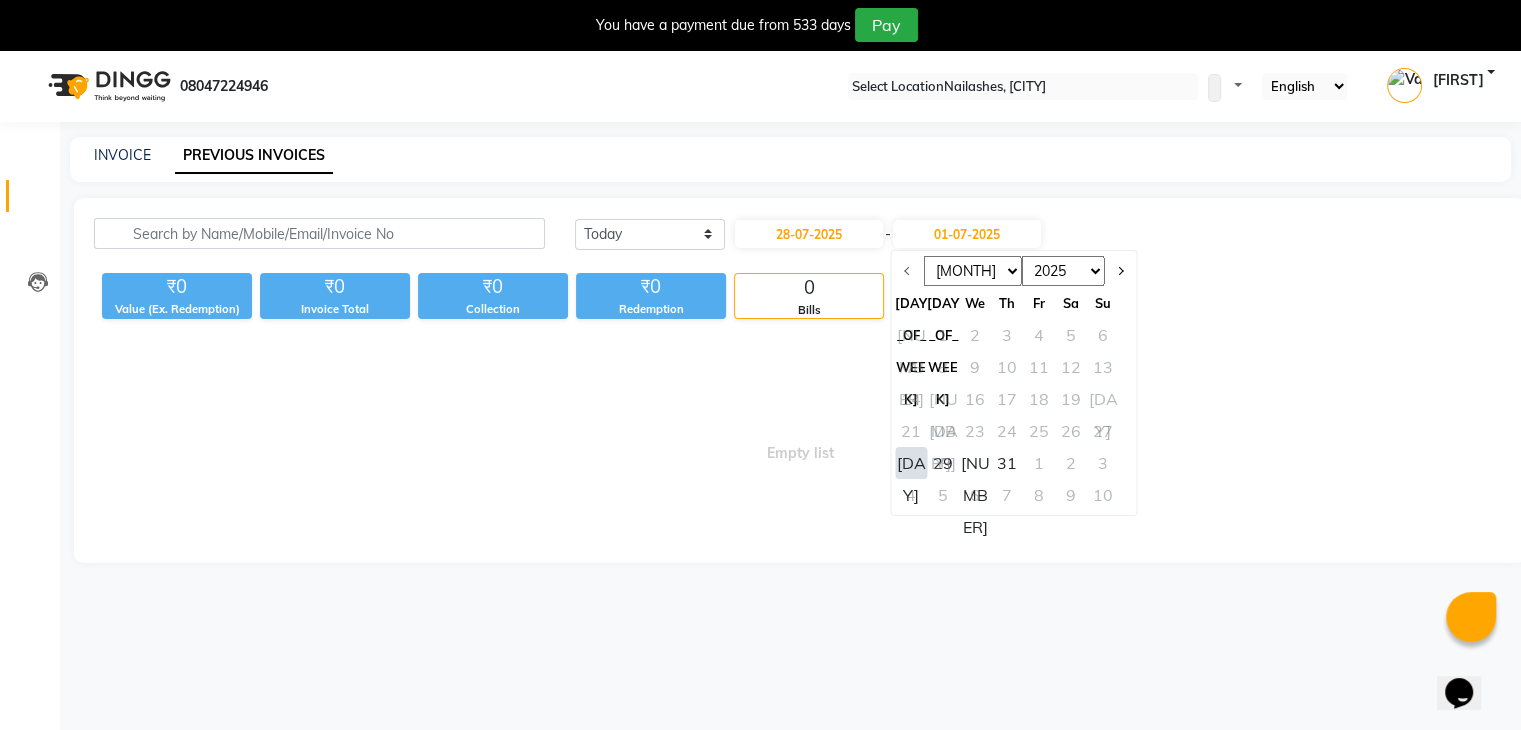 click on "[DAY]" at bounding box center [911, 463] 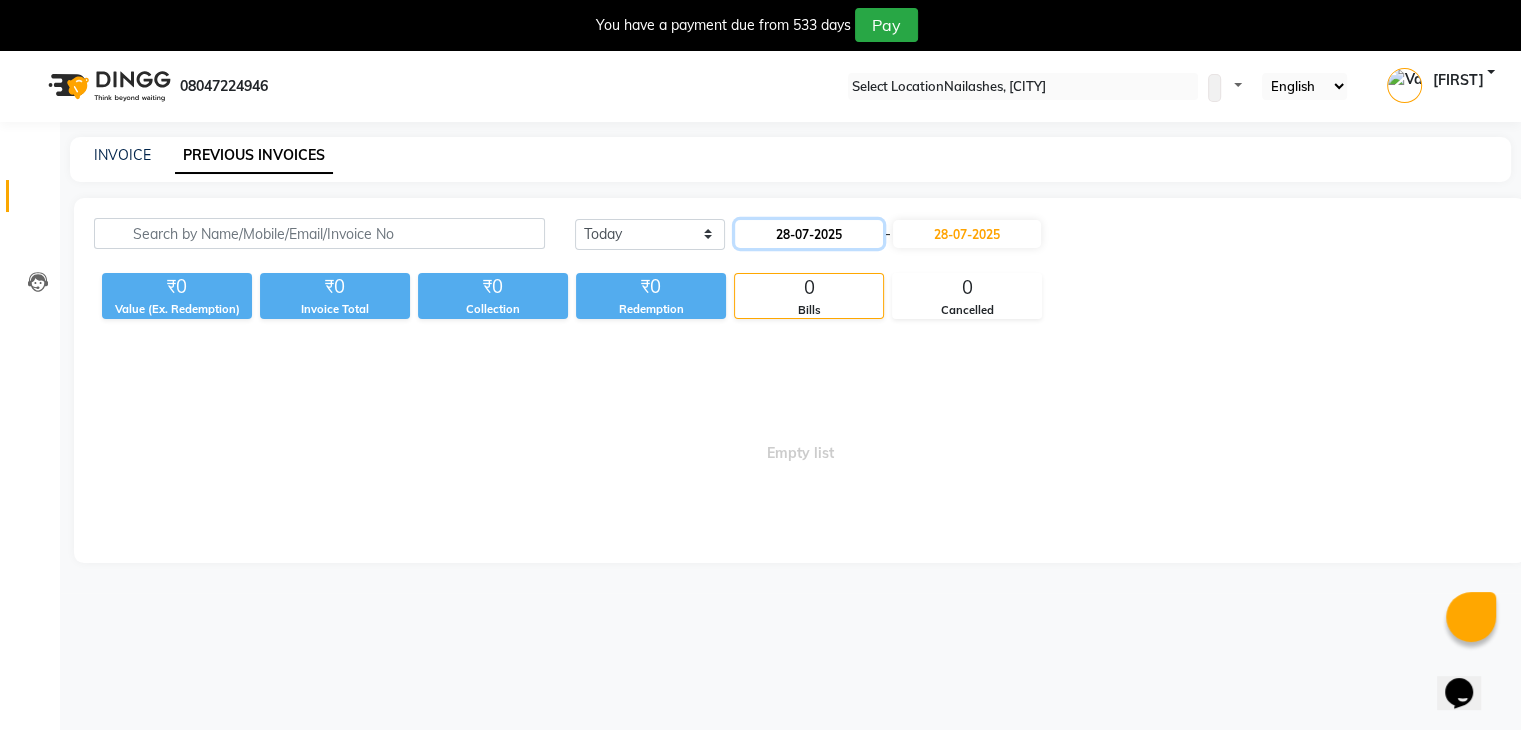 click on "28-07-2025" at bounding box center (809, 234) 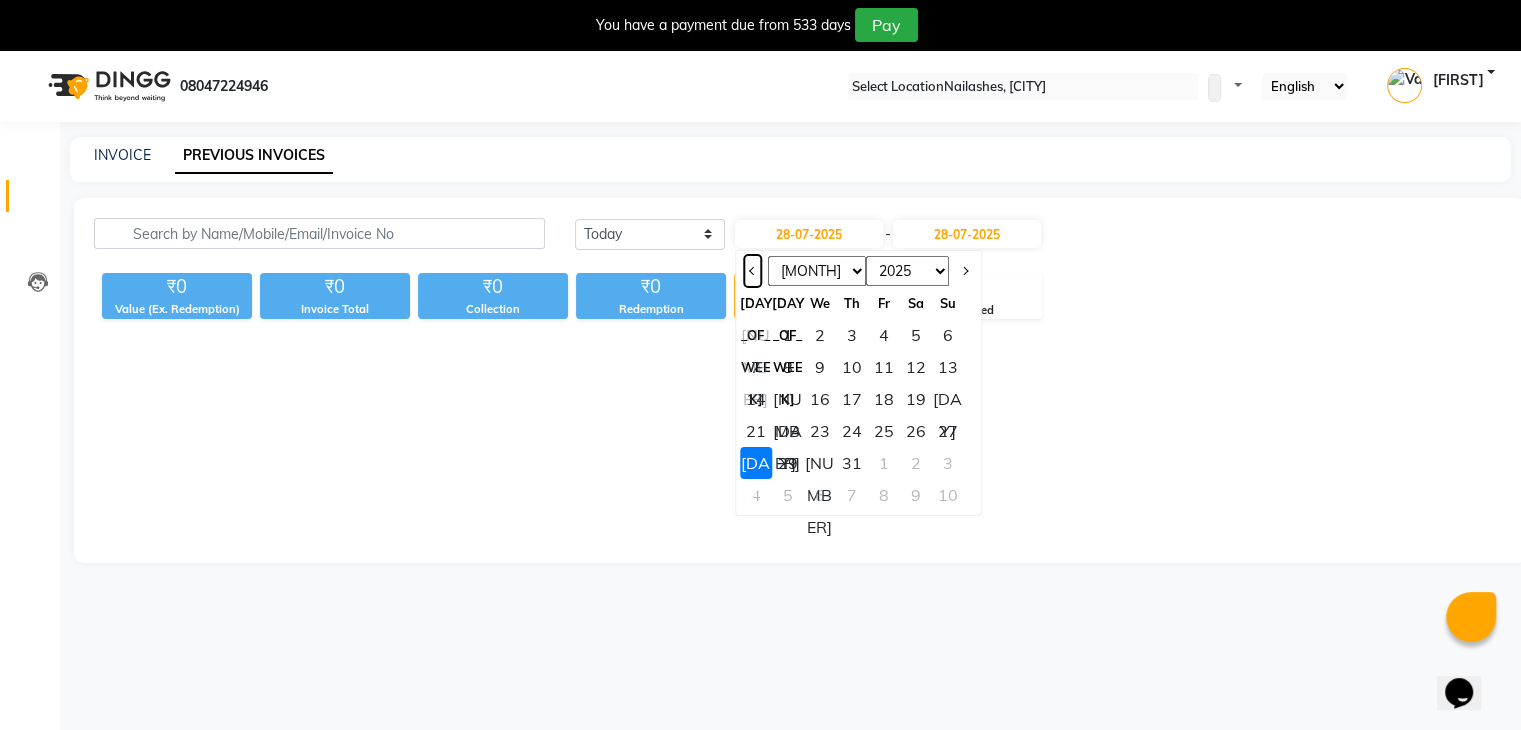 click at bounding box center (753, 271) 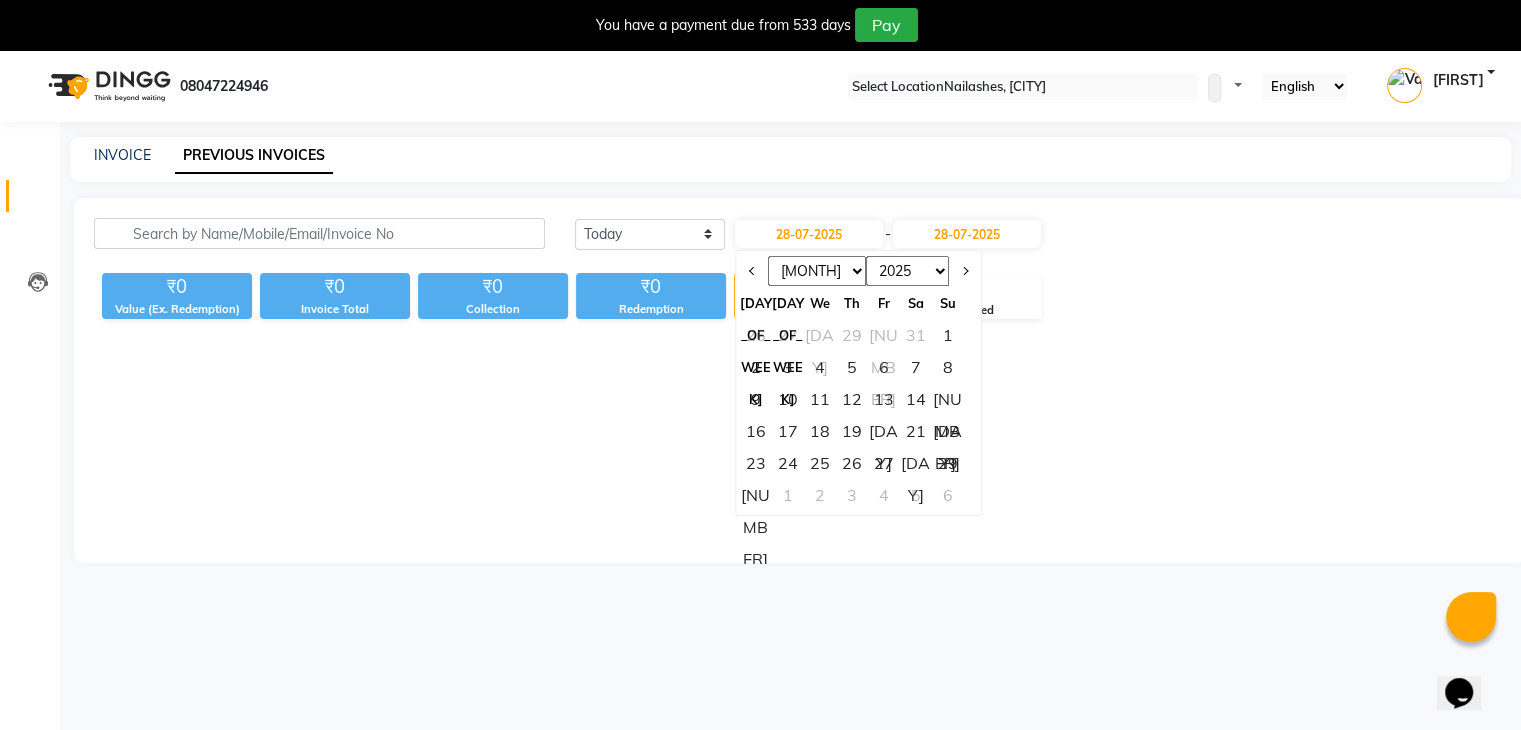 click on "28" at bounding box center (916, 463) 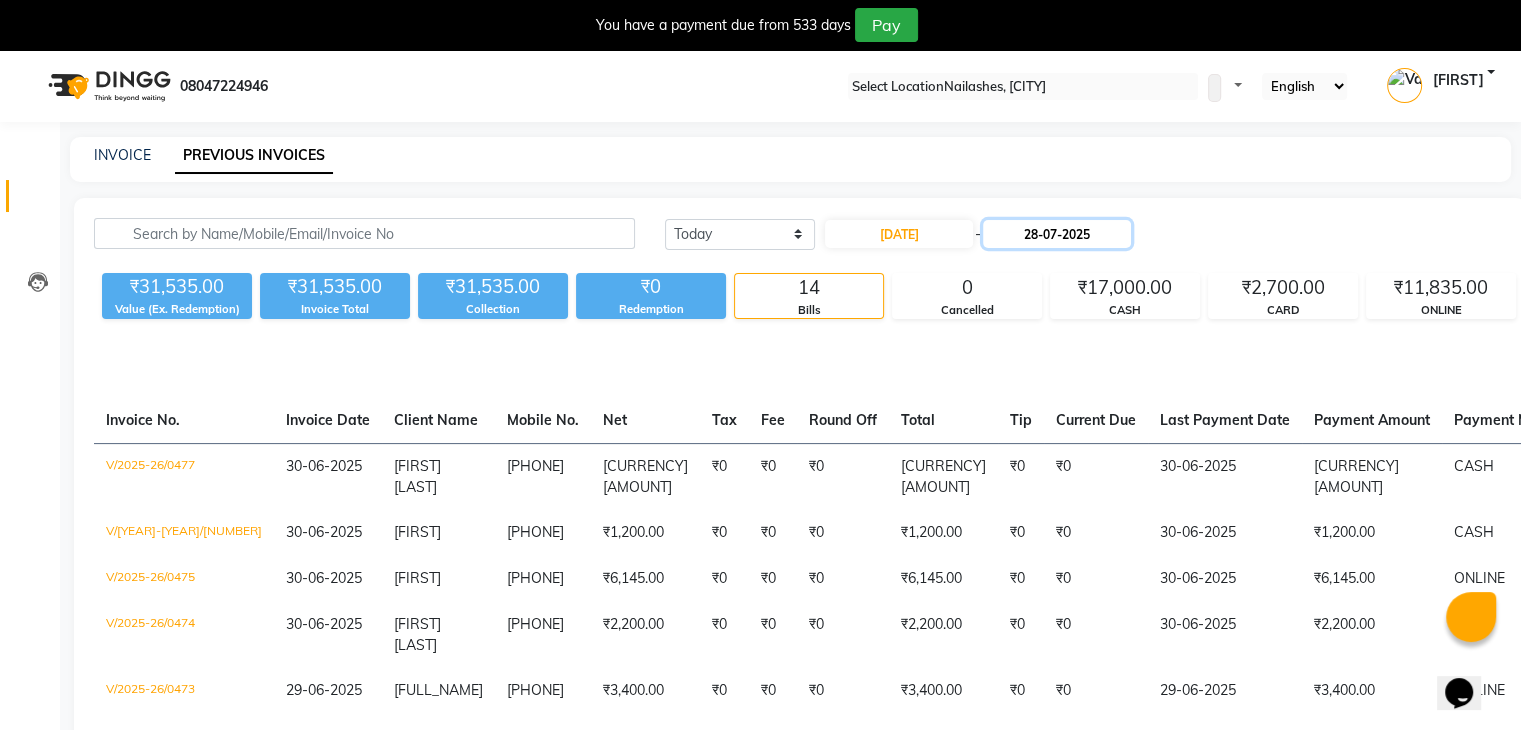click on "28-07-2025" at bounding box center (1057, 234) 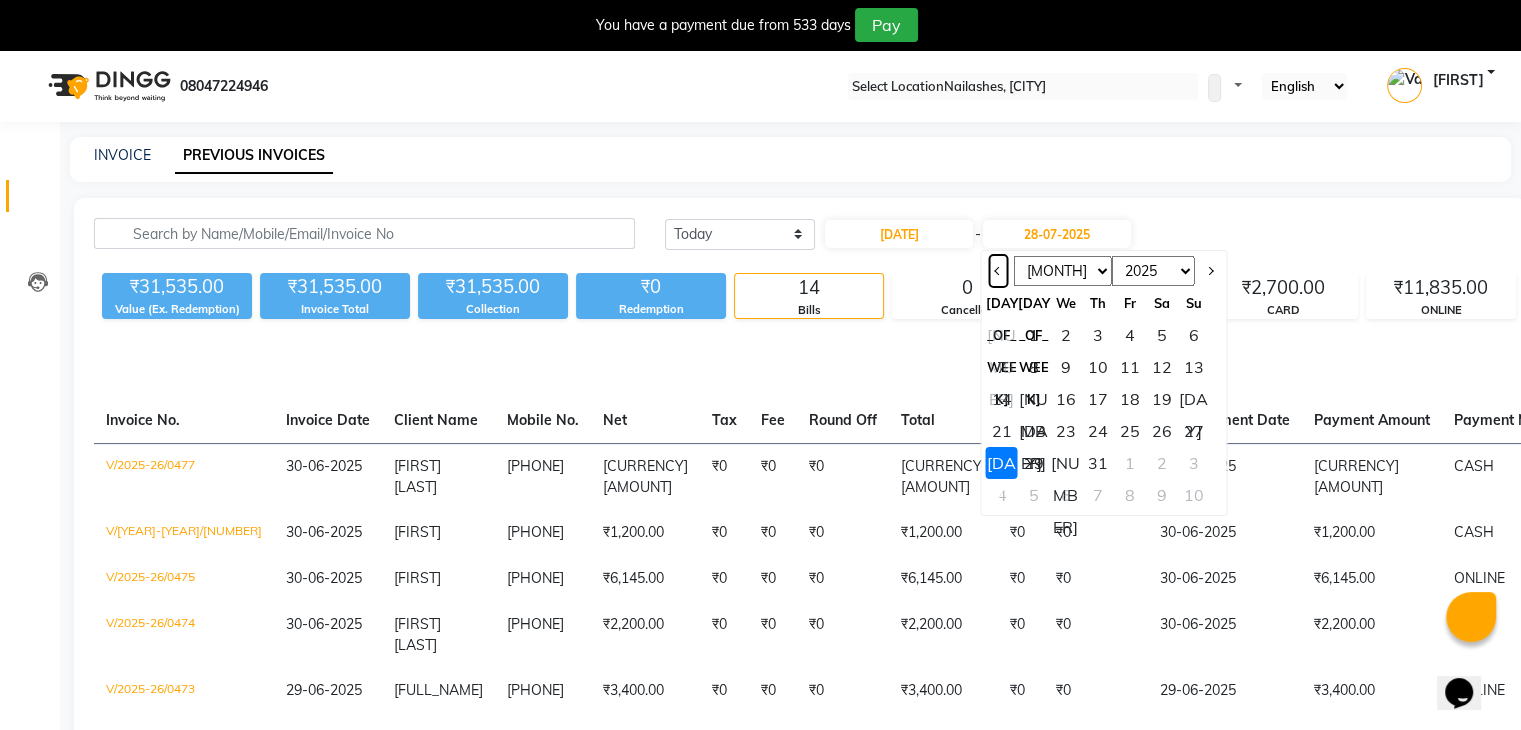 click at bounding box center [998, 271] 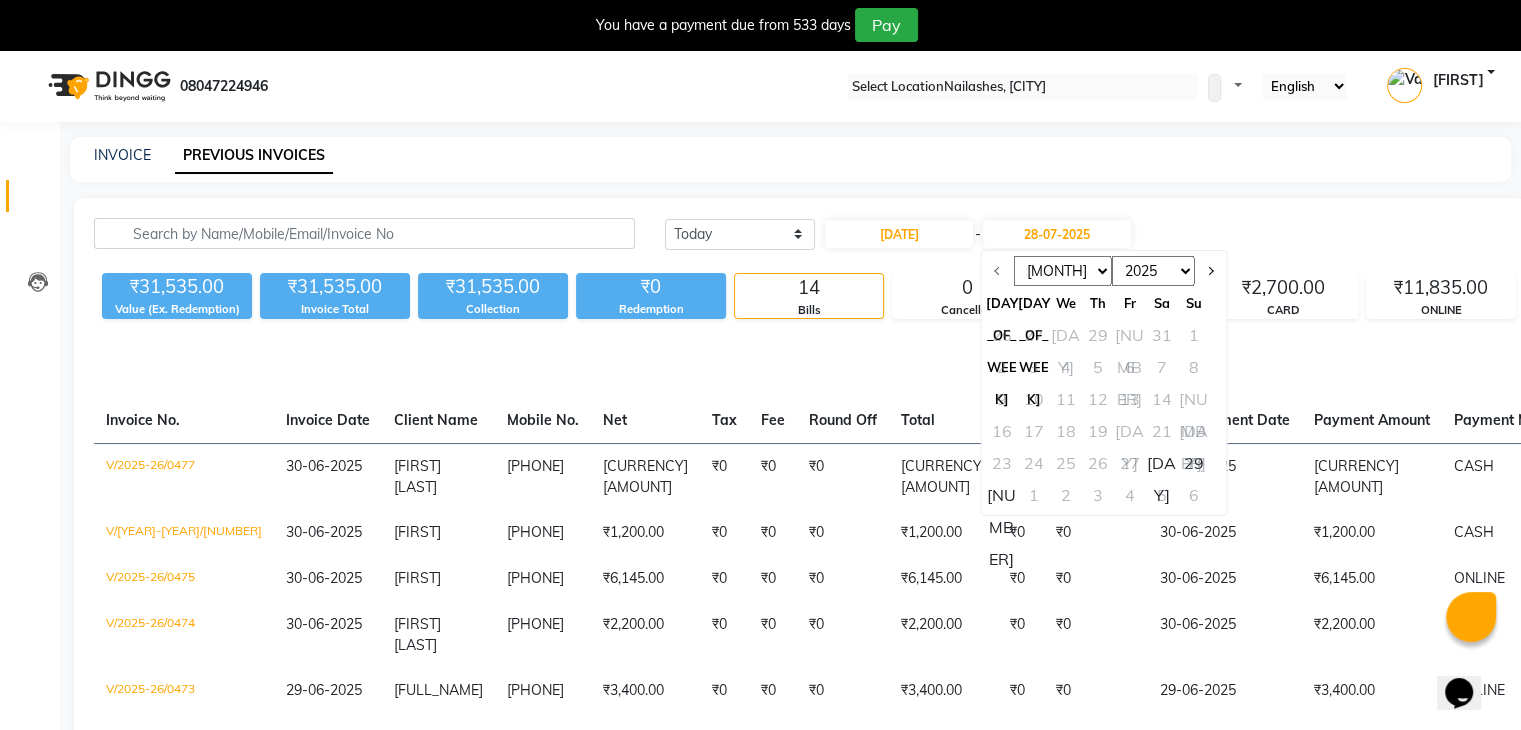 click on "28" at bounding box center (1162, 463) 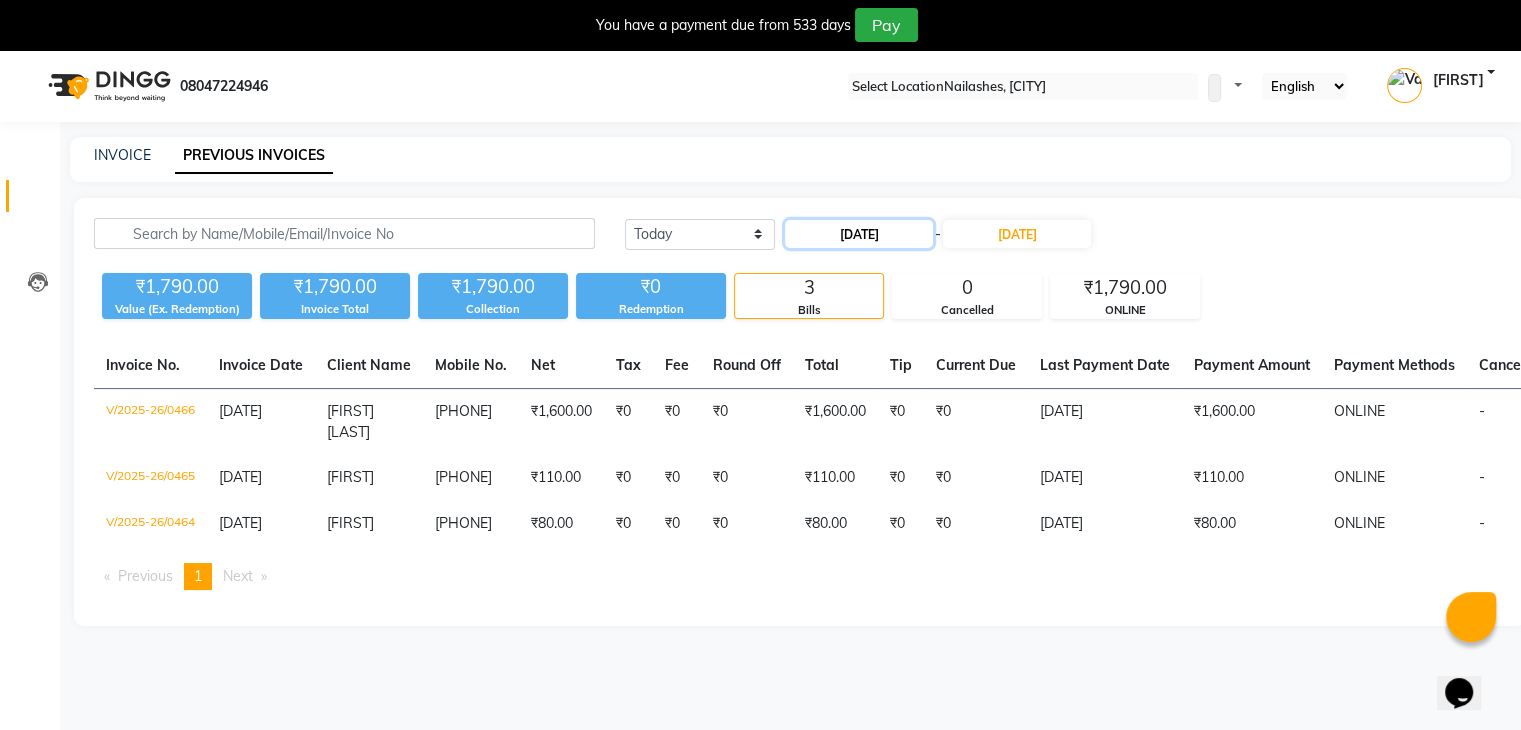 click on "28-06-2025" at bounding box center [859, 234] 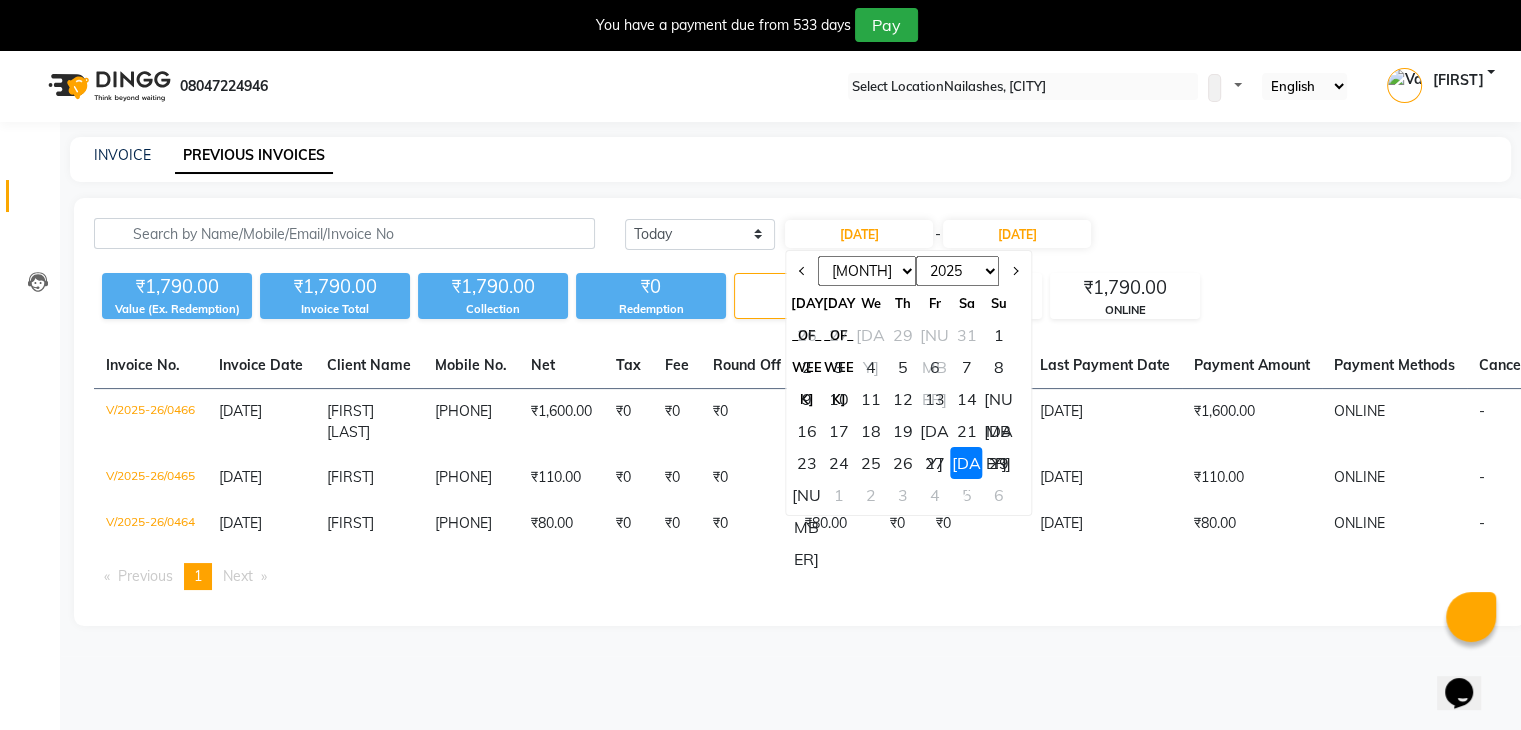 drag, startPoint x: 956, startPoint y: 461, endPoint x: 969, endPoint y: 336, distance: 125.67418 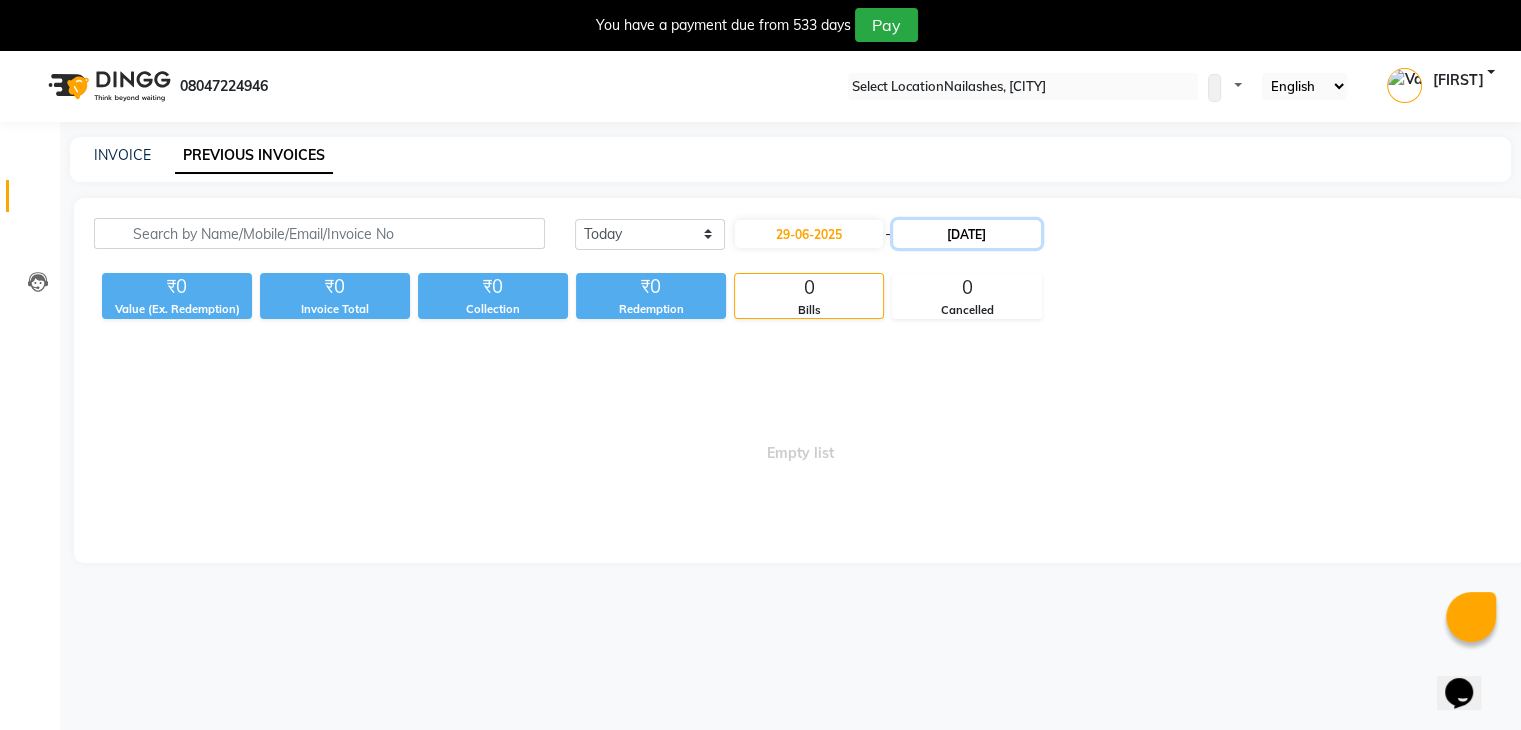 click on "28-06-2025" at bounding box center [967, 234] 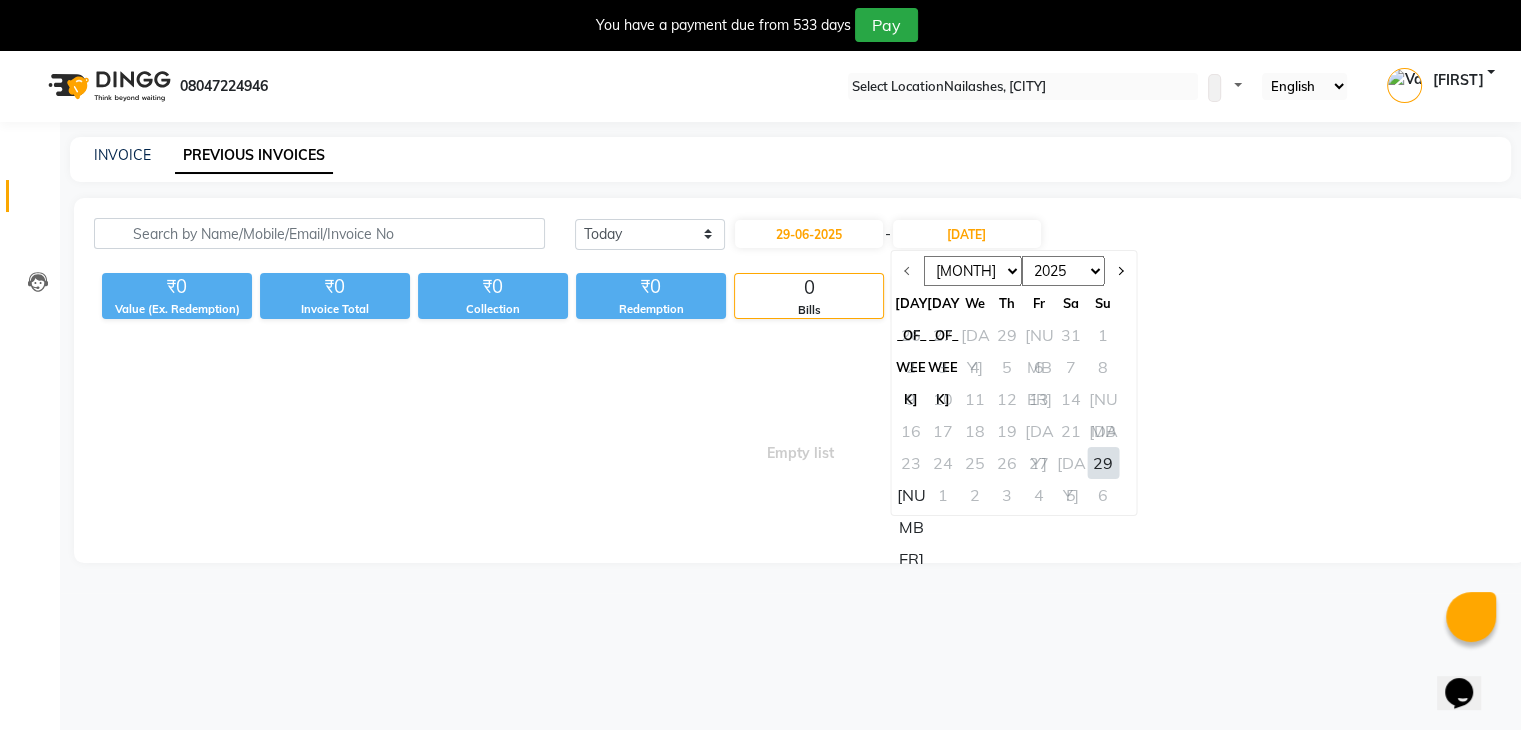 click on "29" at bounding box center (1103, 463) 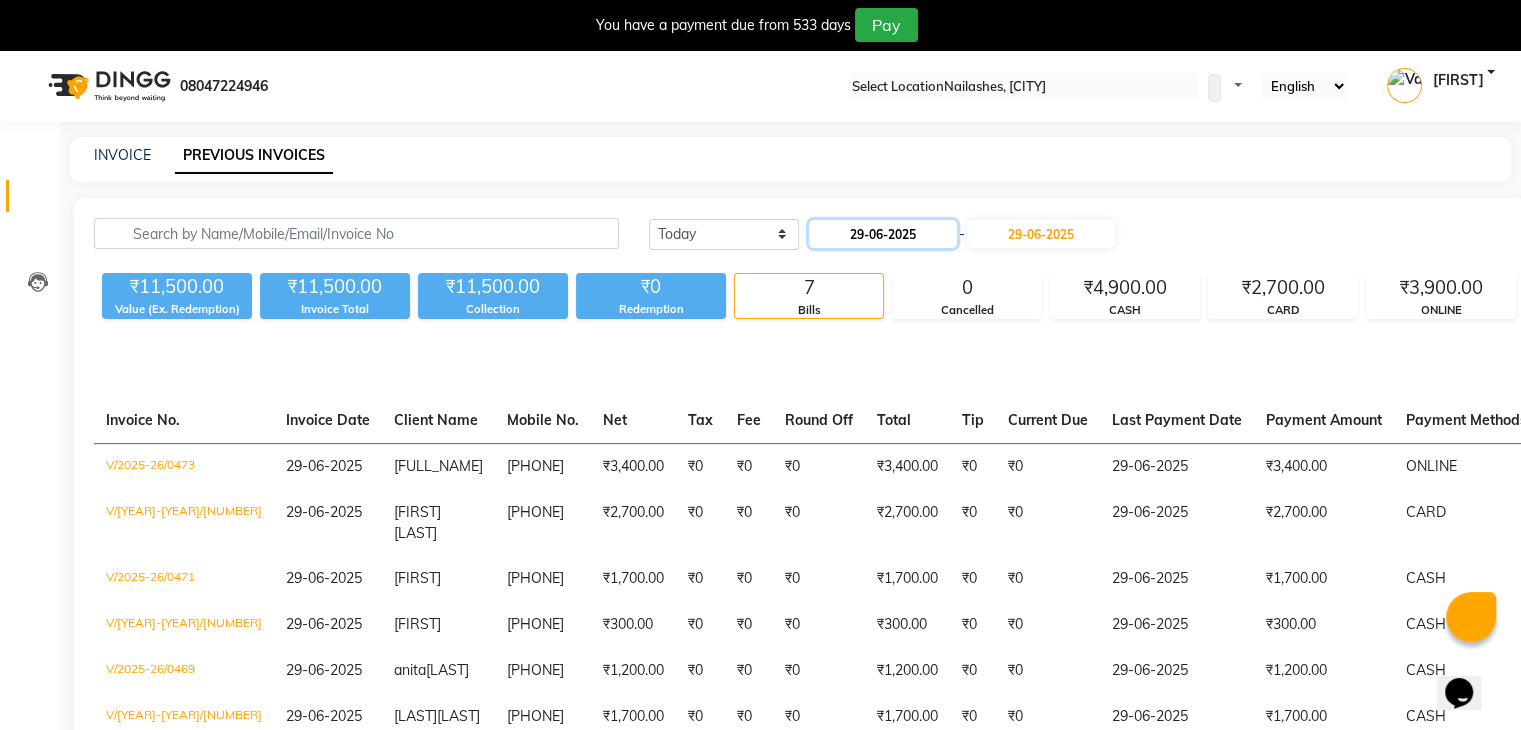 click on "29-06-2025" at bounding box center (883, 234) 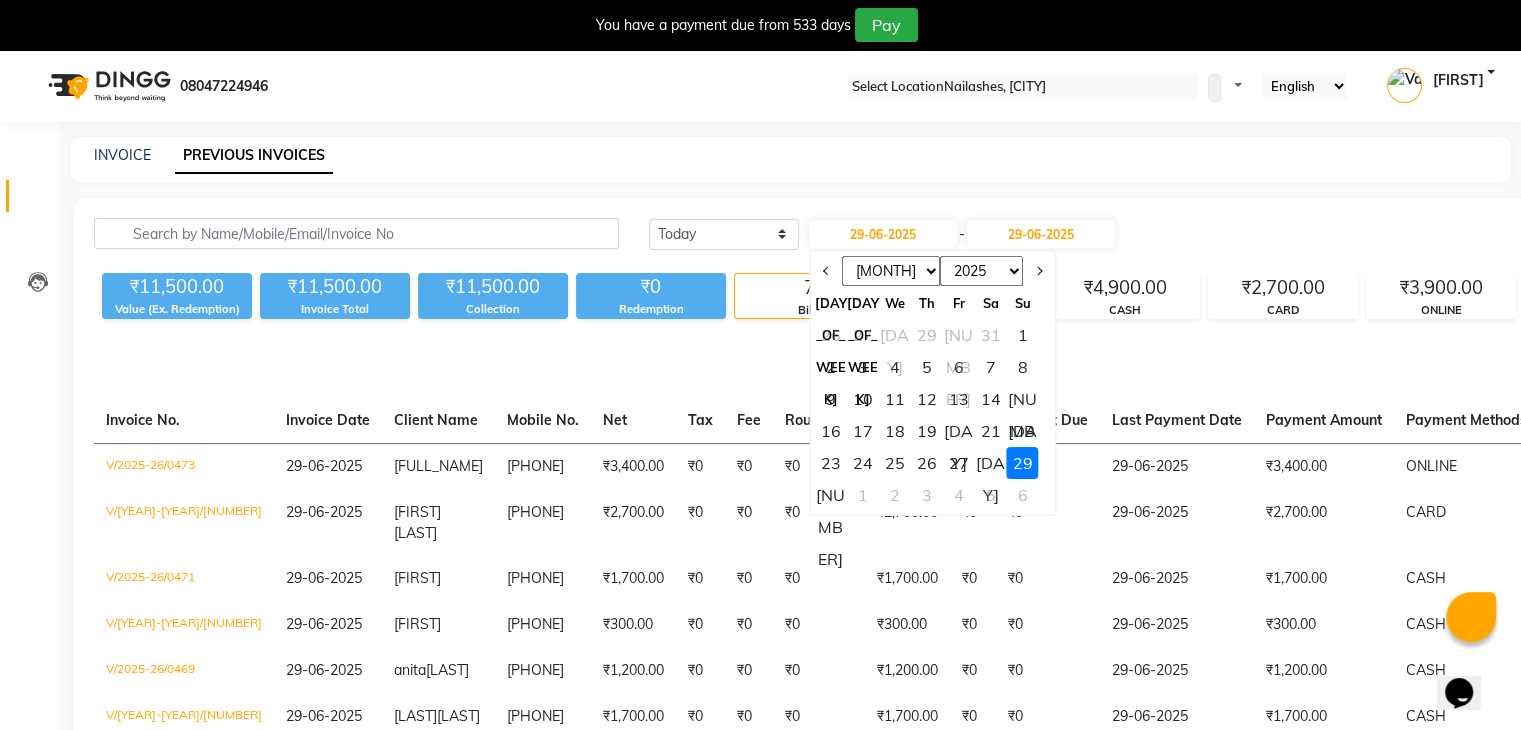 click on "30" at bounding box center [831, 495] 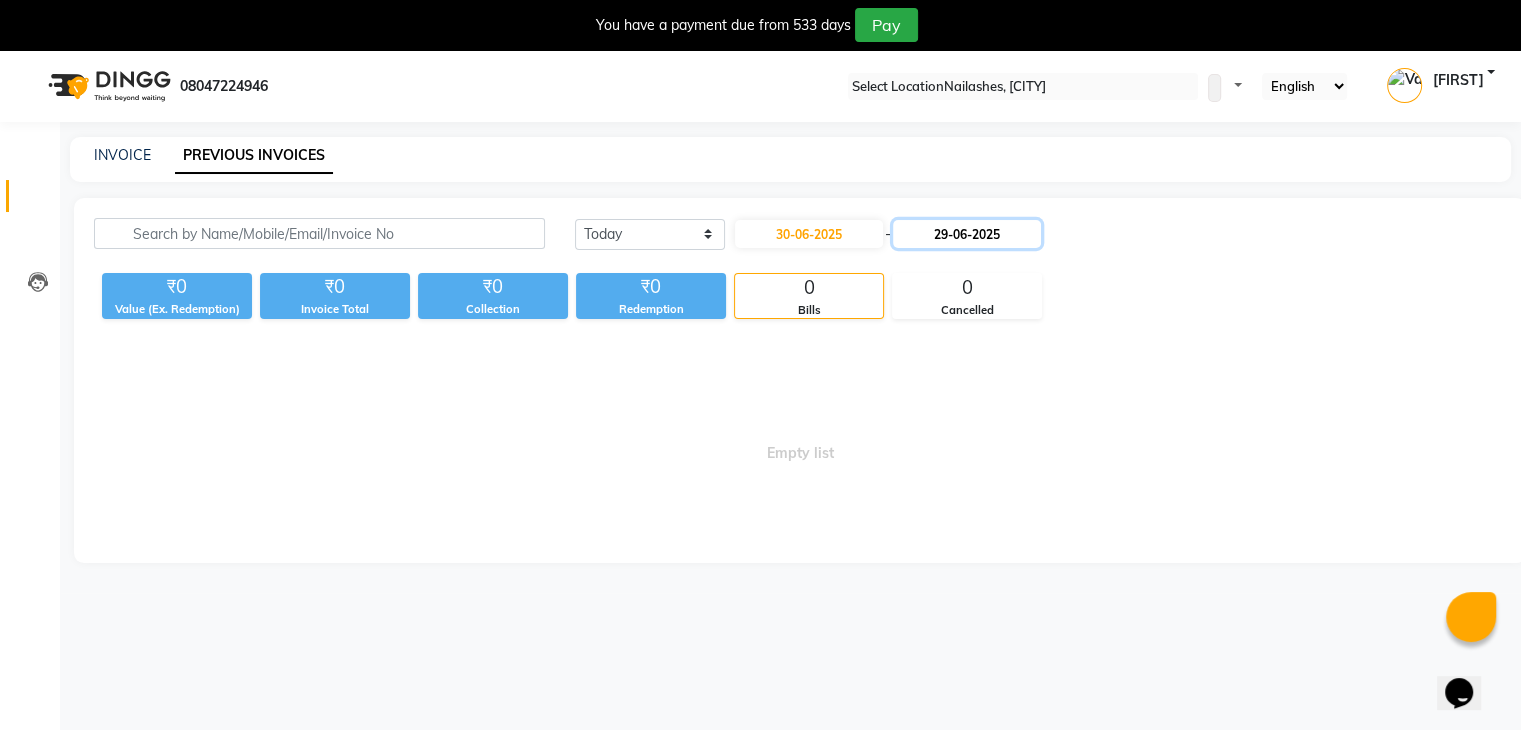 click on "29-06-2025" at bounding box center (967, 234) 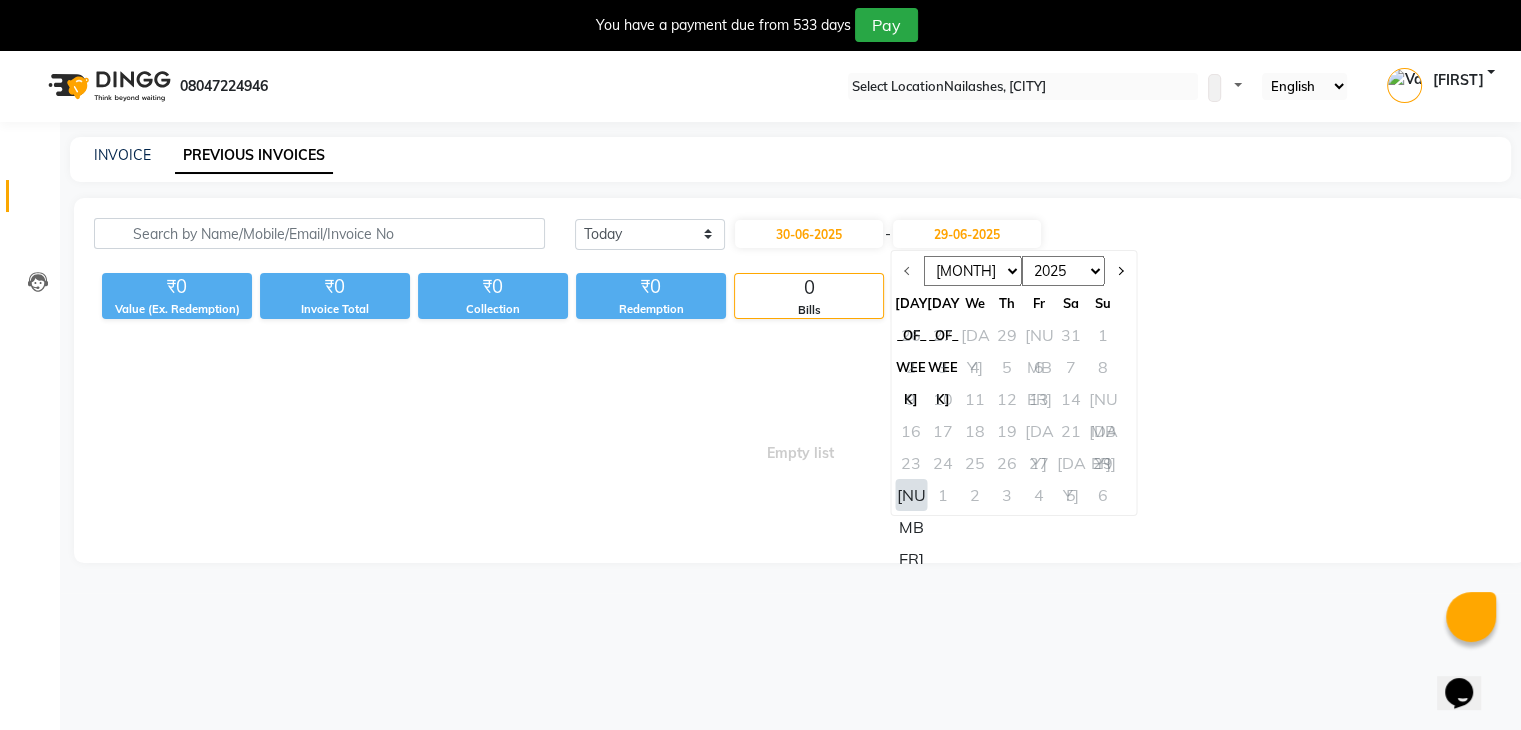 click on "30" at bounding box center (911, 495) 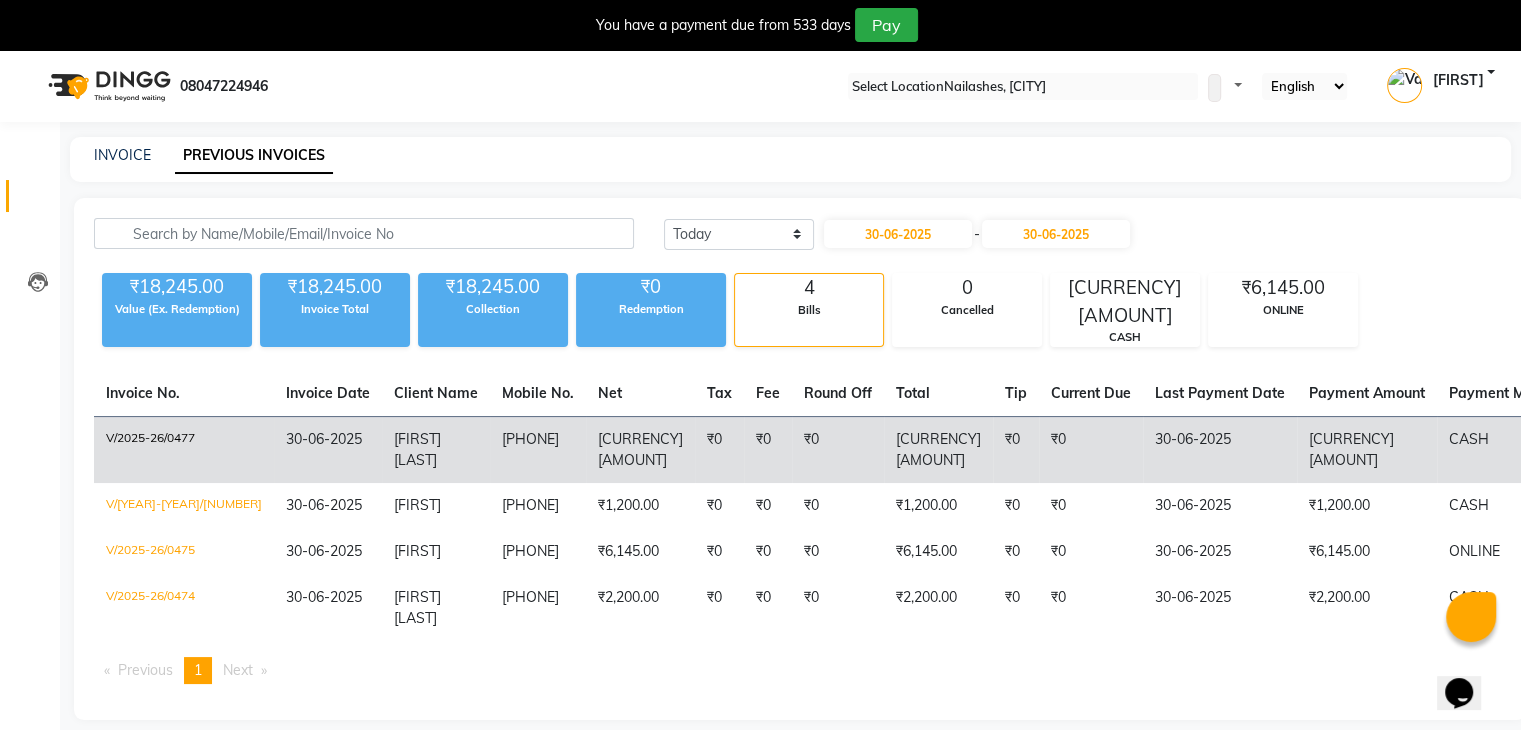 click on "V/2025-26/0477" at bounding box center (184, 450) 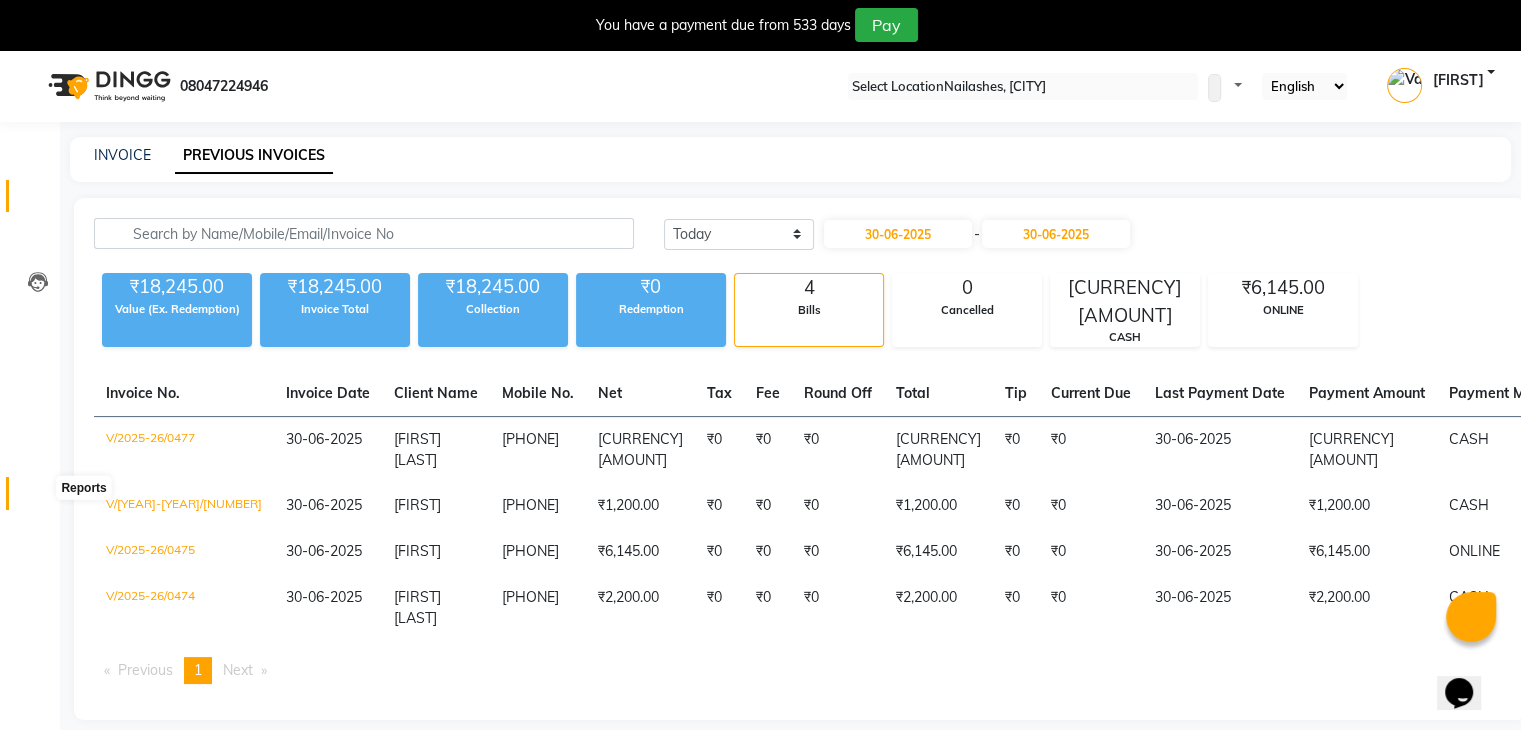 click at bounding box center (38, 498) 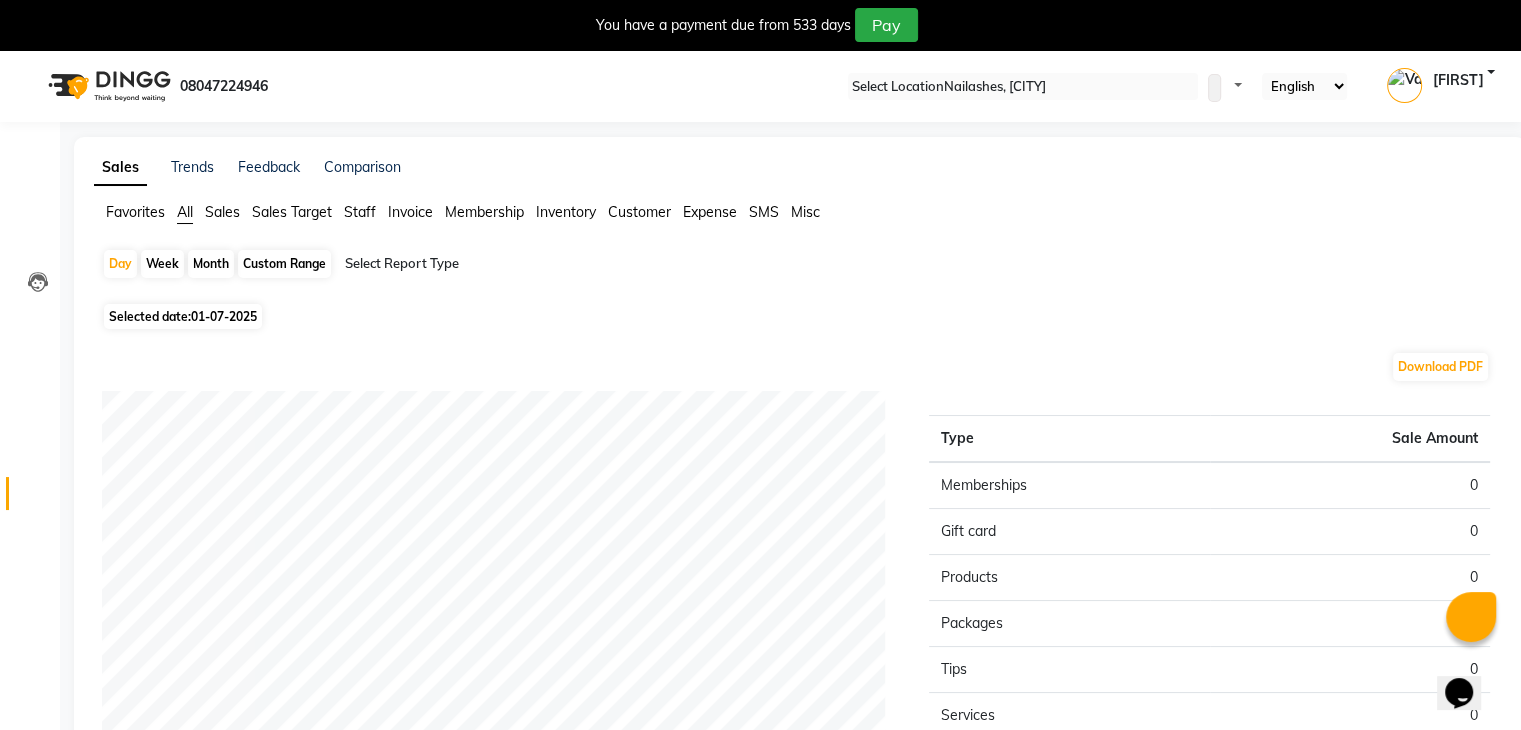 click on "Expense" at bounding box center (135, 212) 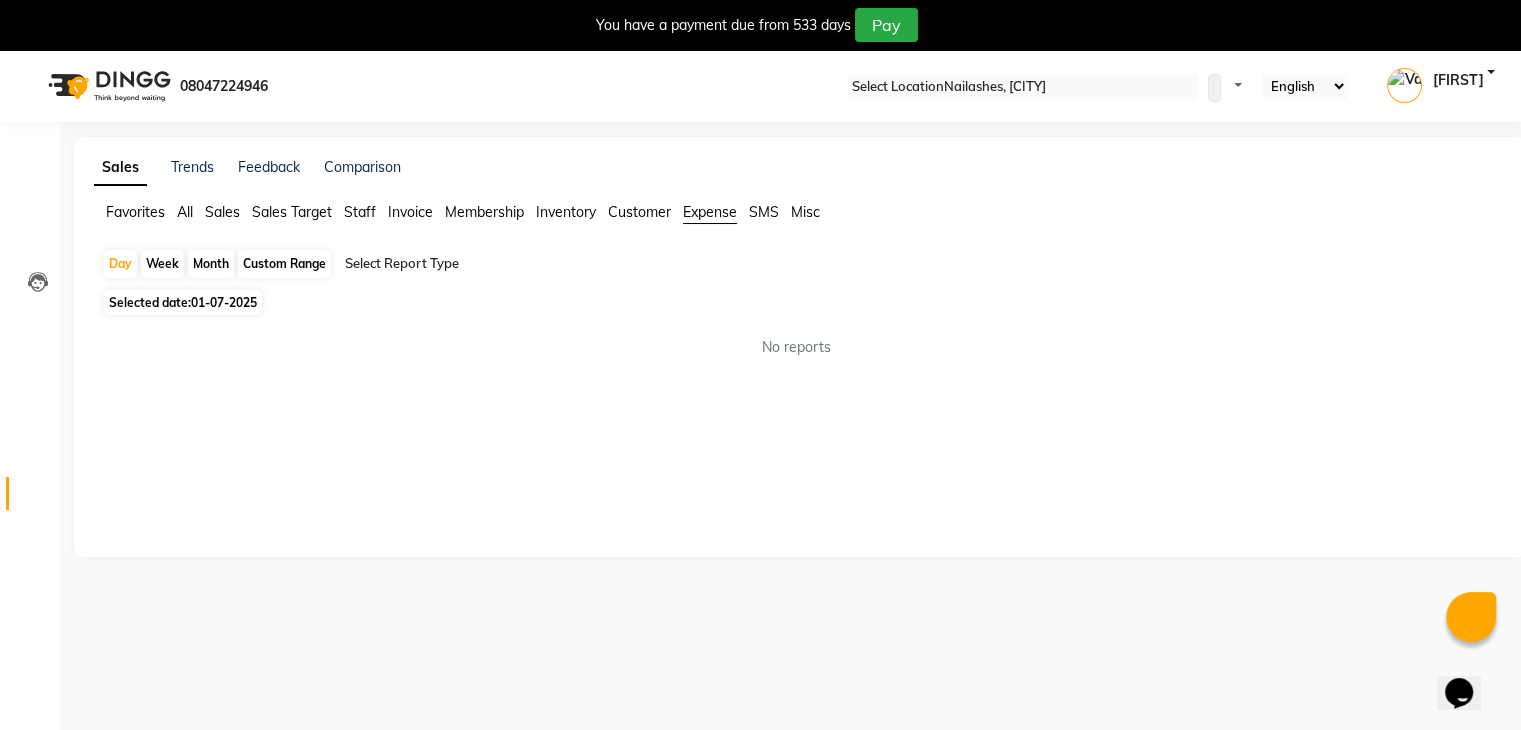 click on "01-07-2025" at bounding box center [224, 302] 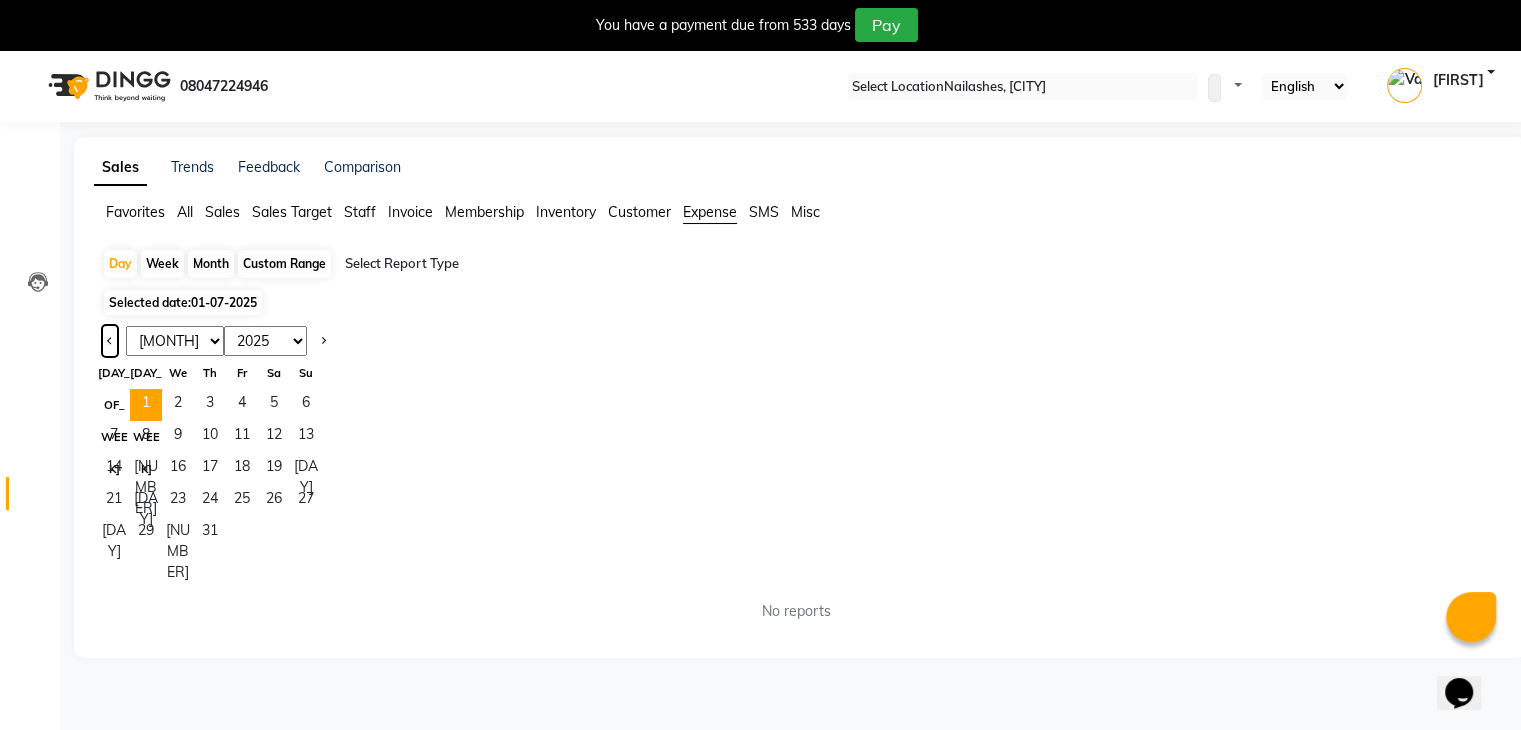 click at bounding box center [110, 341] 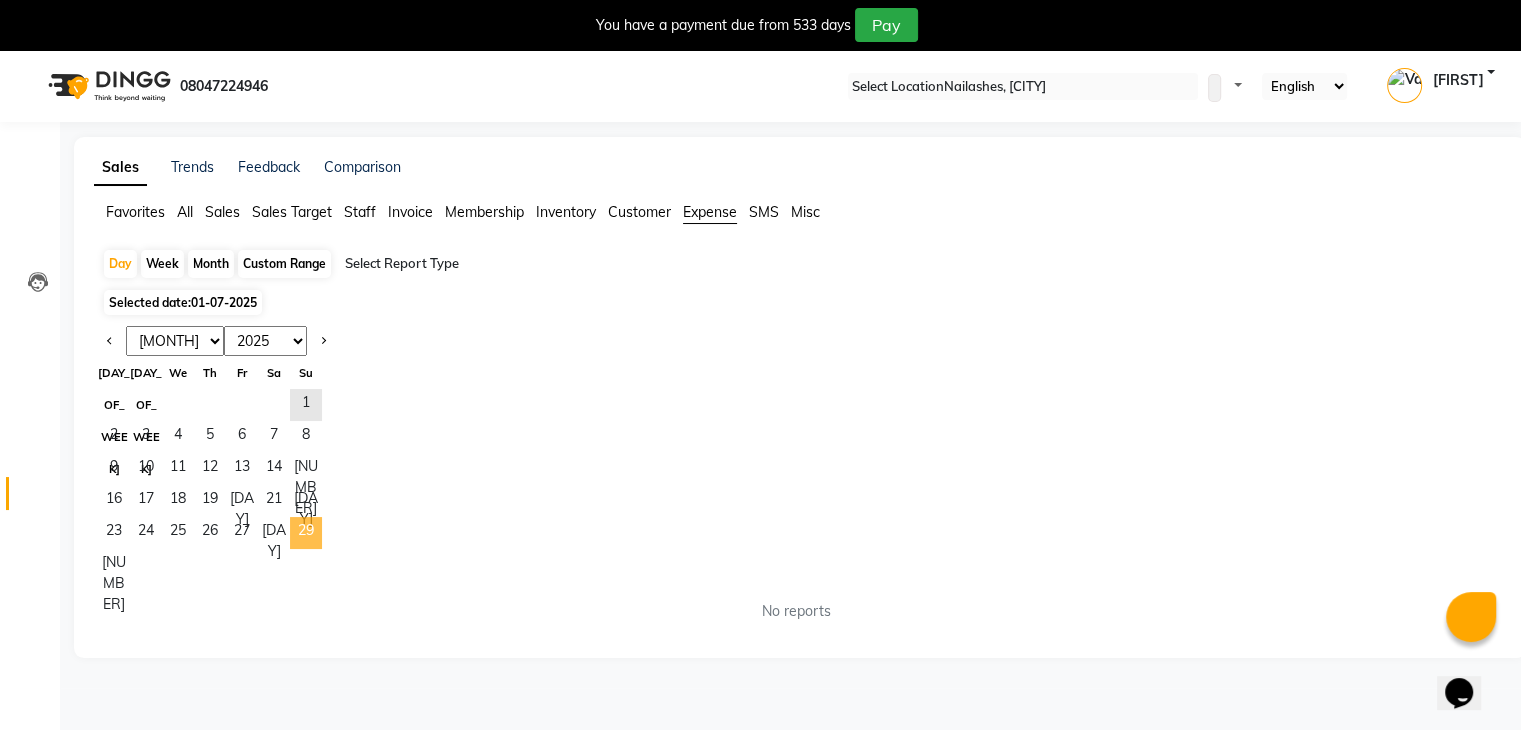 click on "29" at bounding box center (306, 533) 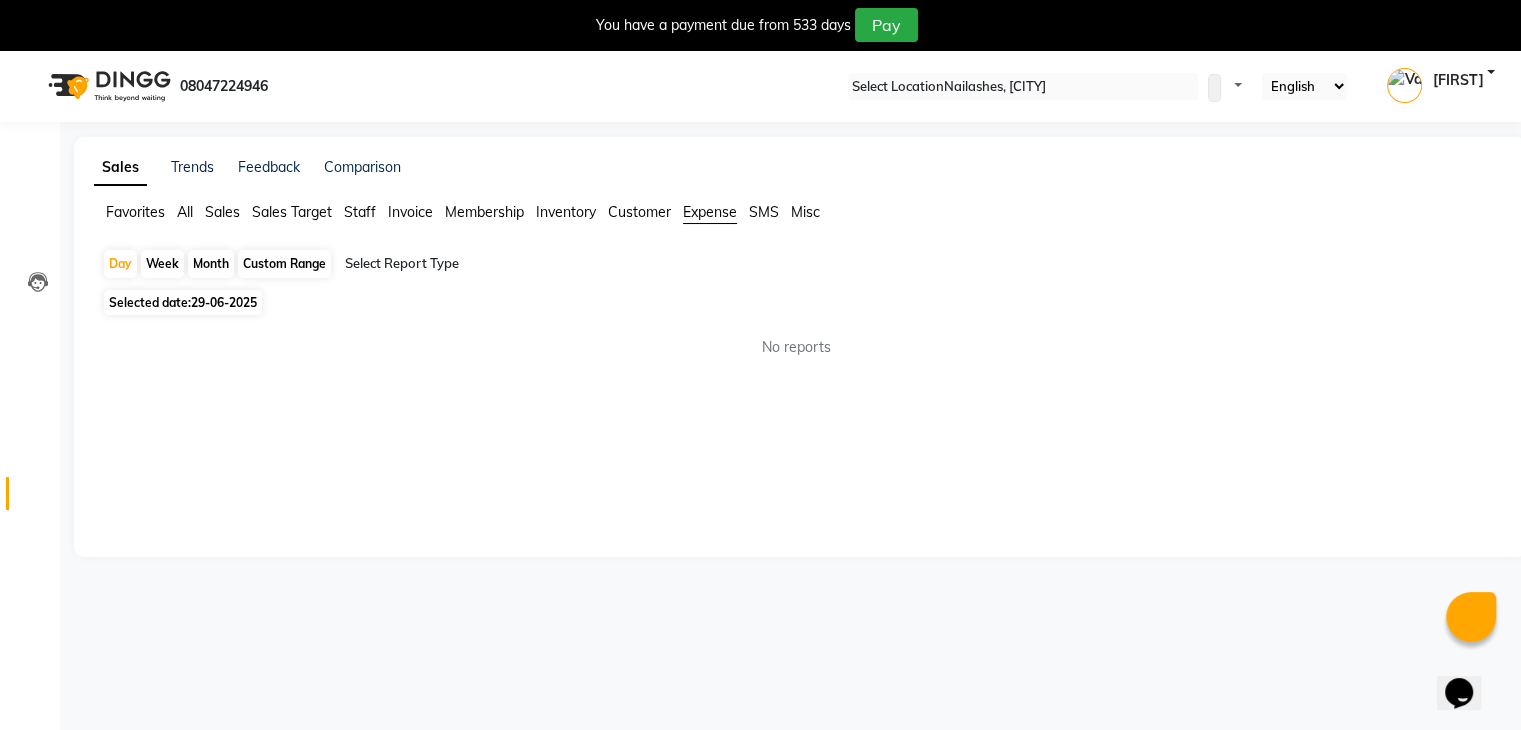 click at bounding box center [516, 264] 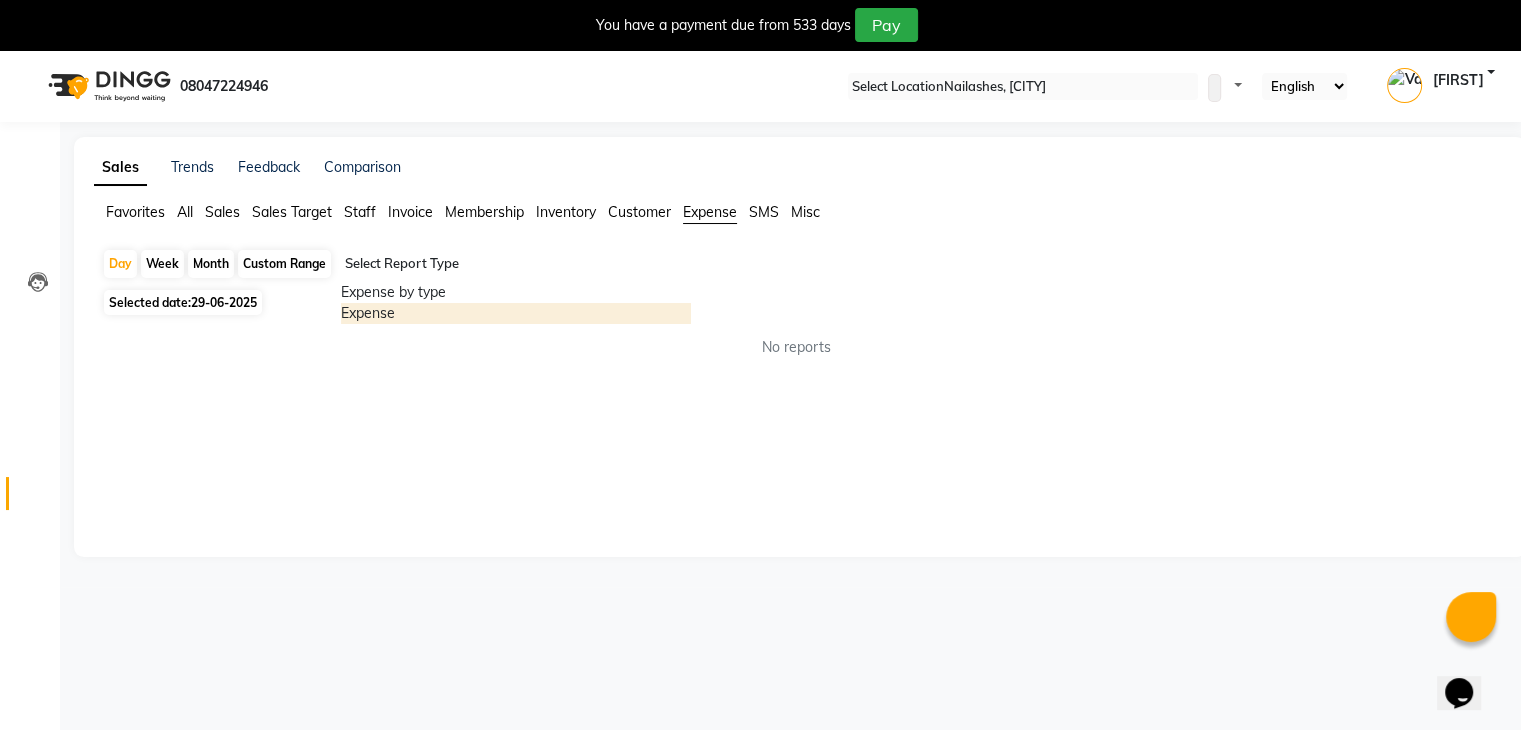 click on "Expense" at bounding box center [516, 313] 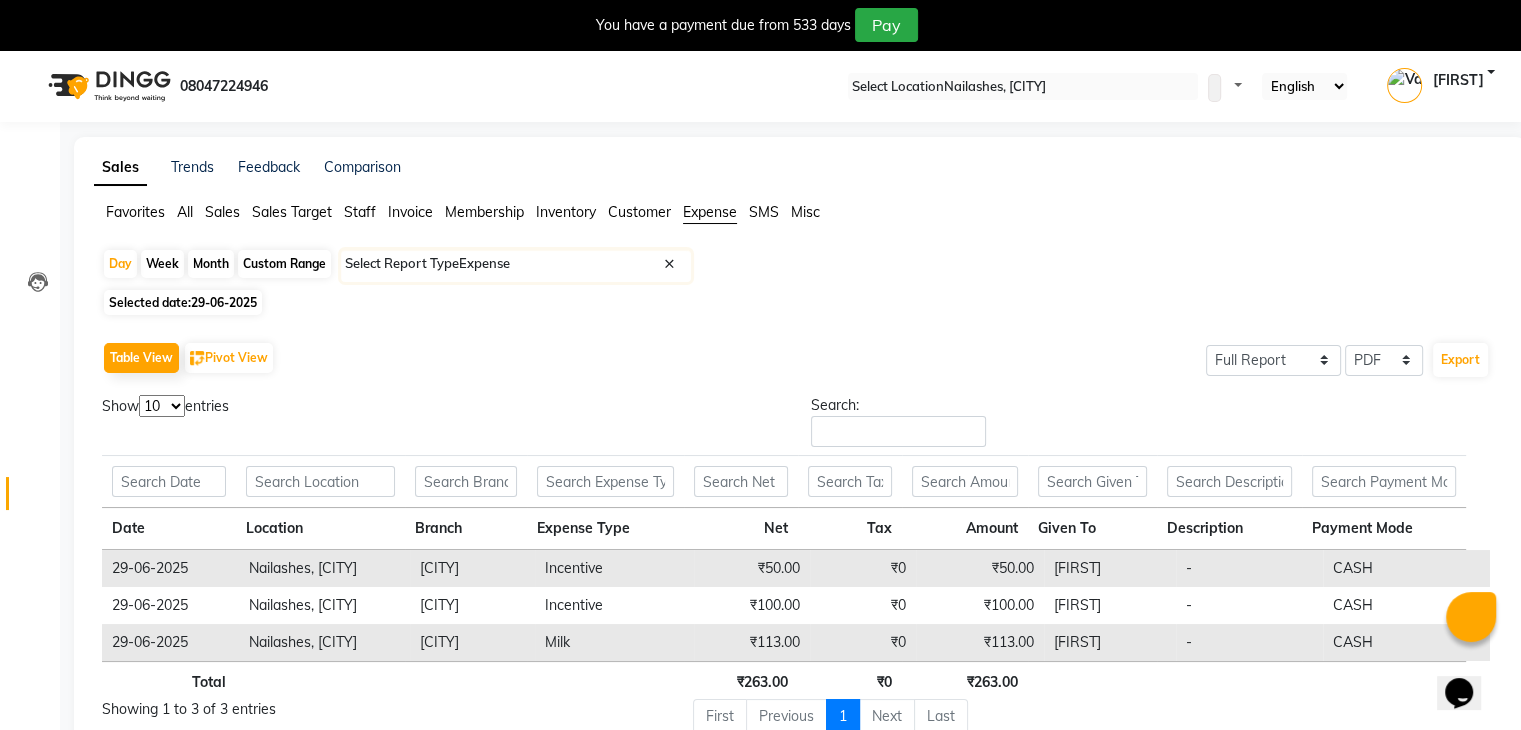 click on "29-06-2025" at bounding box center [224, 302] 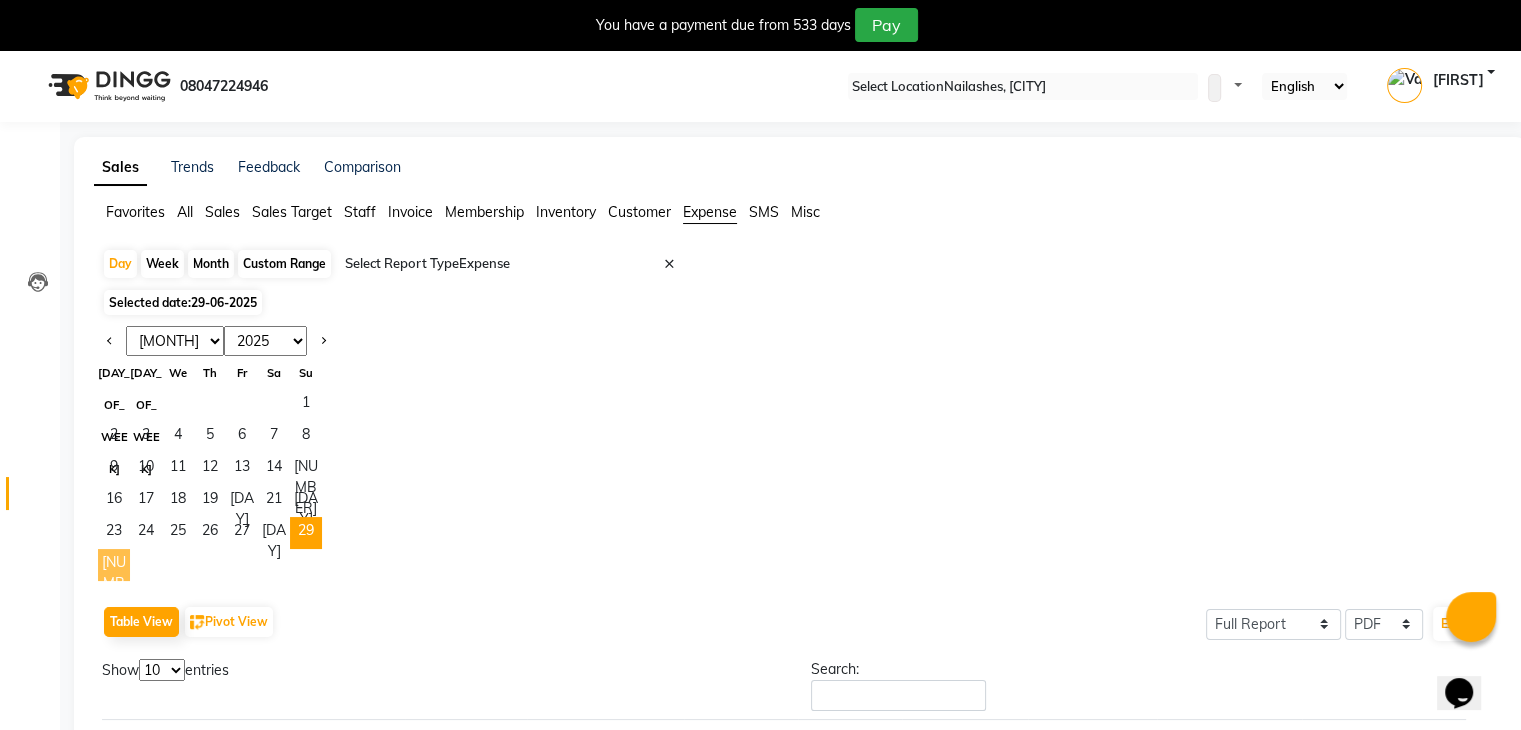 click on "30" at bounding box center [114, 565] 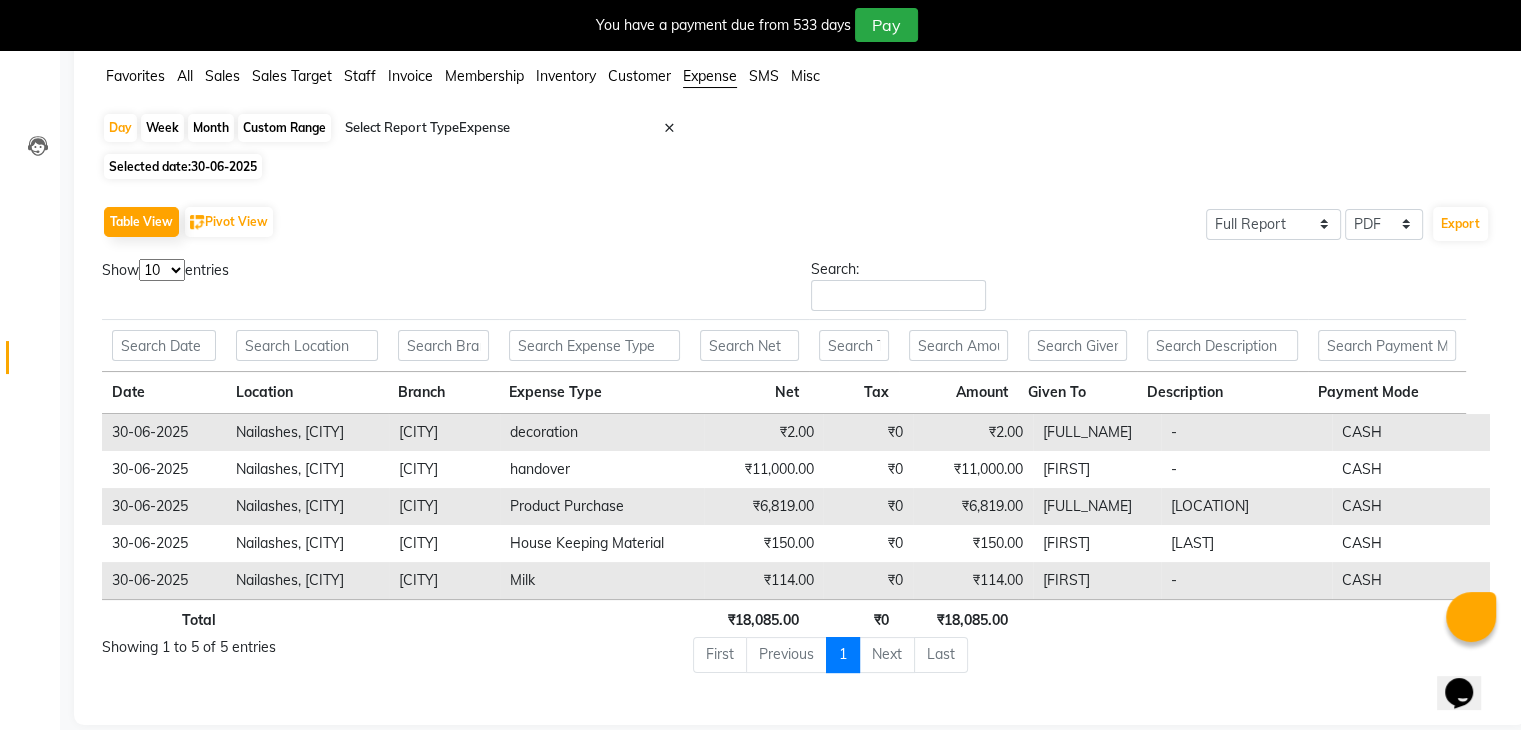 scroll, scrollTop: 156, scrollLeft: 0, axis: vertical 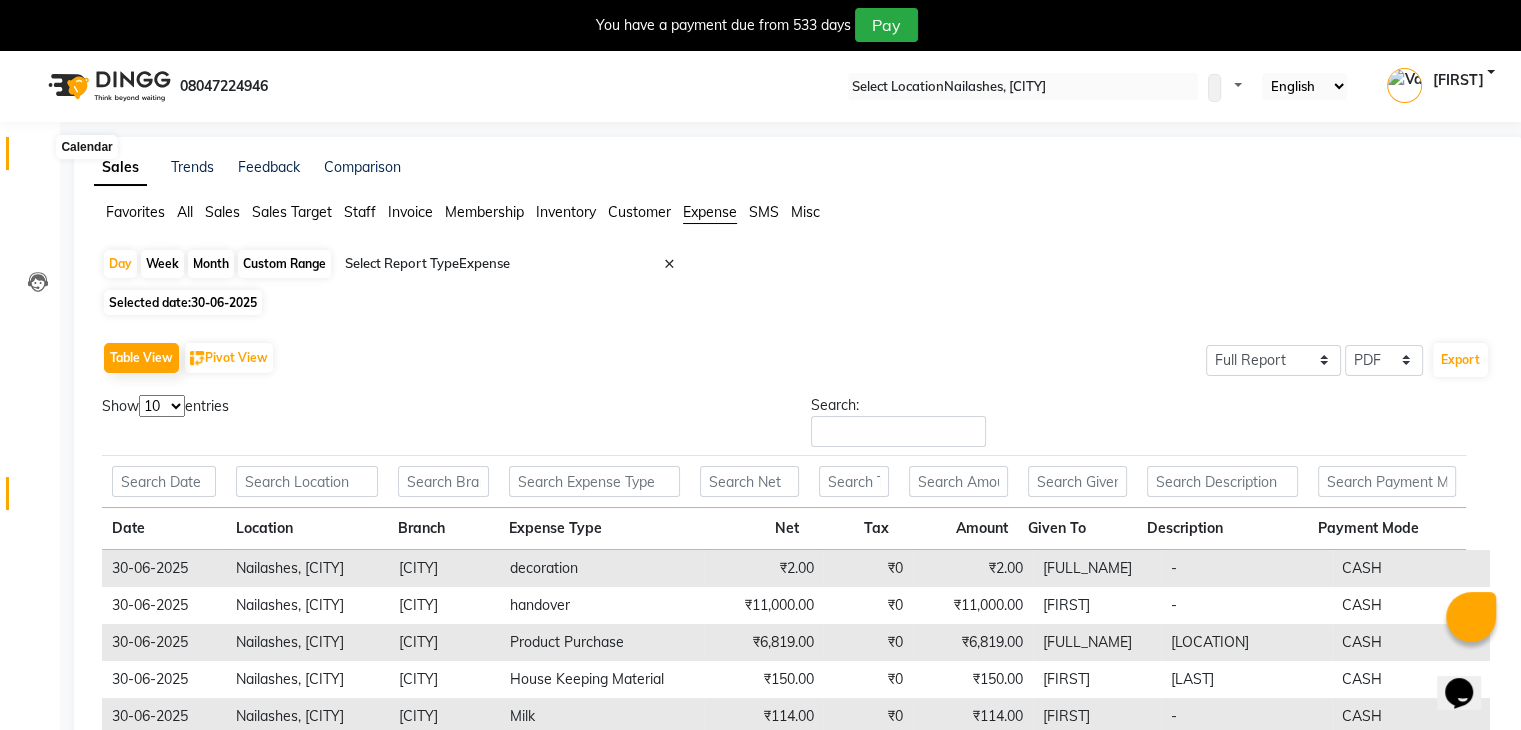 click at bounding box center (37, 158) 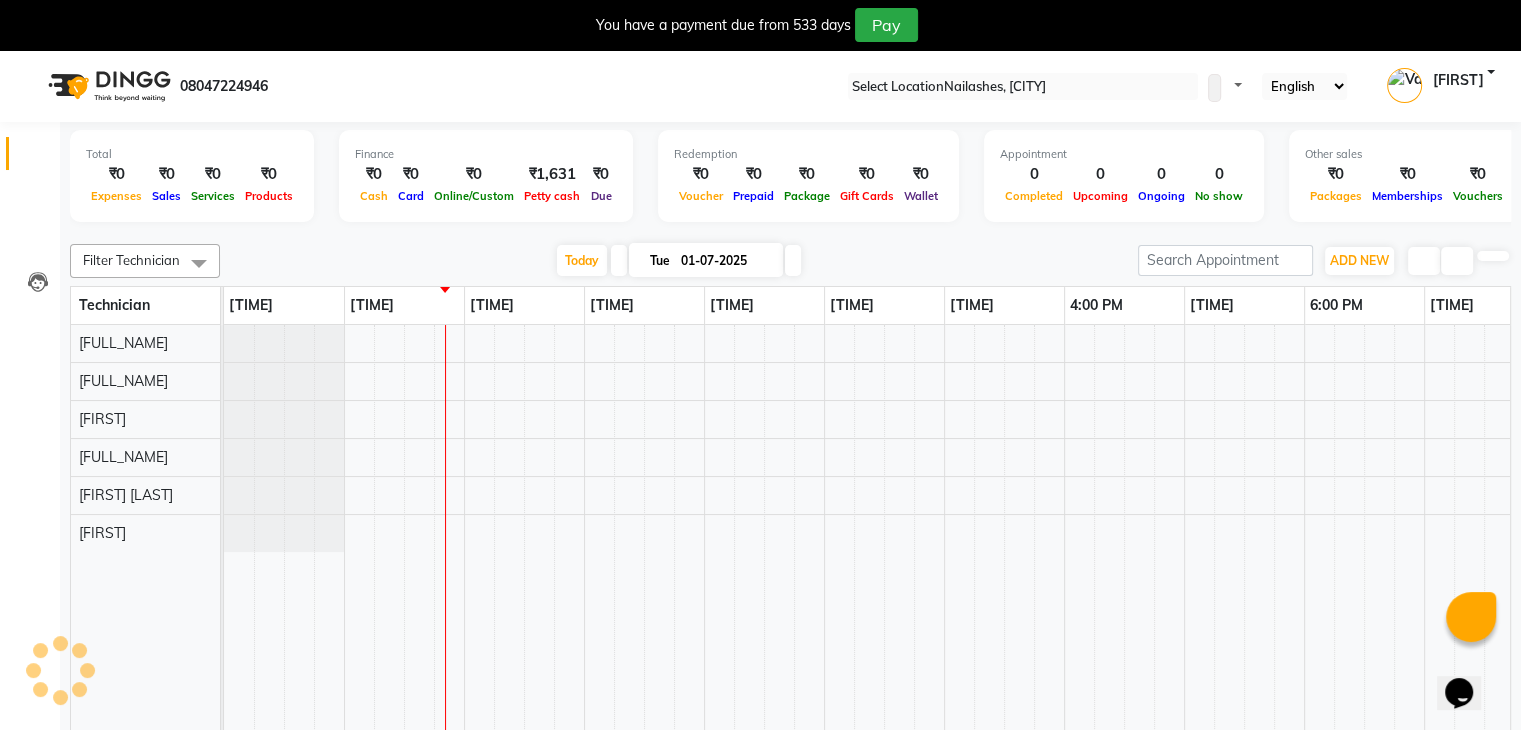 scroll, scrollTop: 0, scrollLeft: 120, axis: horizontal 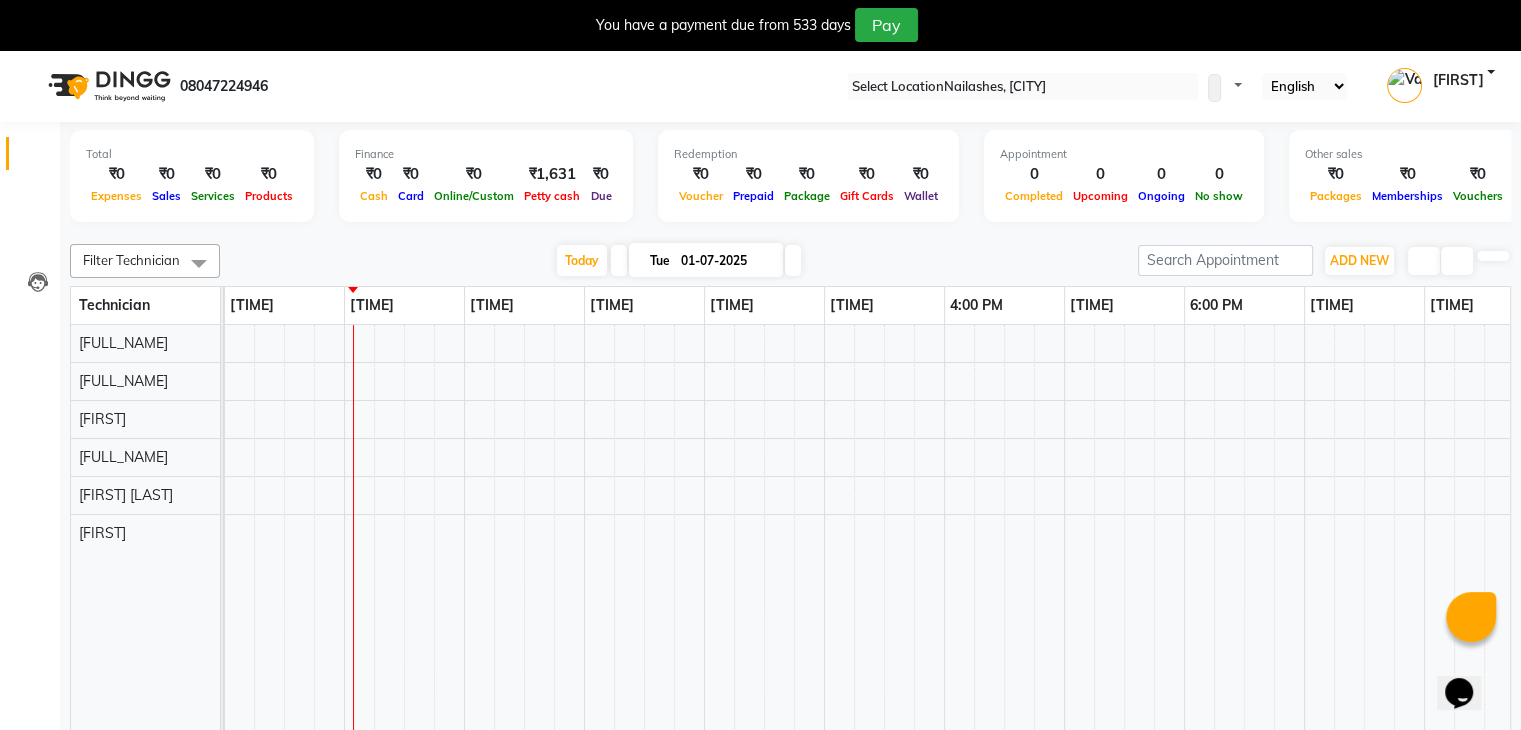 click on "[NAME]" at bounding box center (1457, 86) 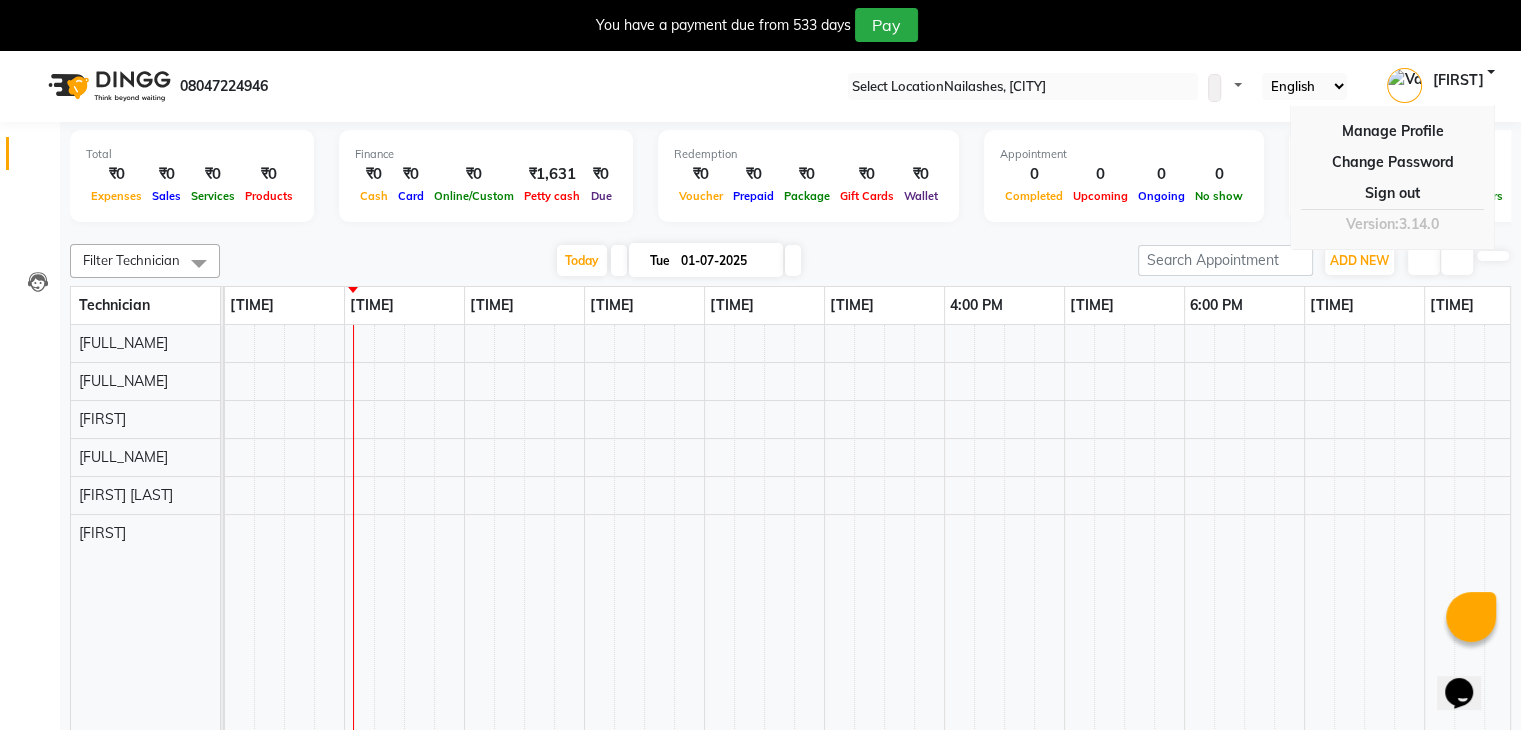 drag, startPoint x: 675, startPoint y: 294, endPoint x: 652, endPoint y: 294, distance: 23 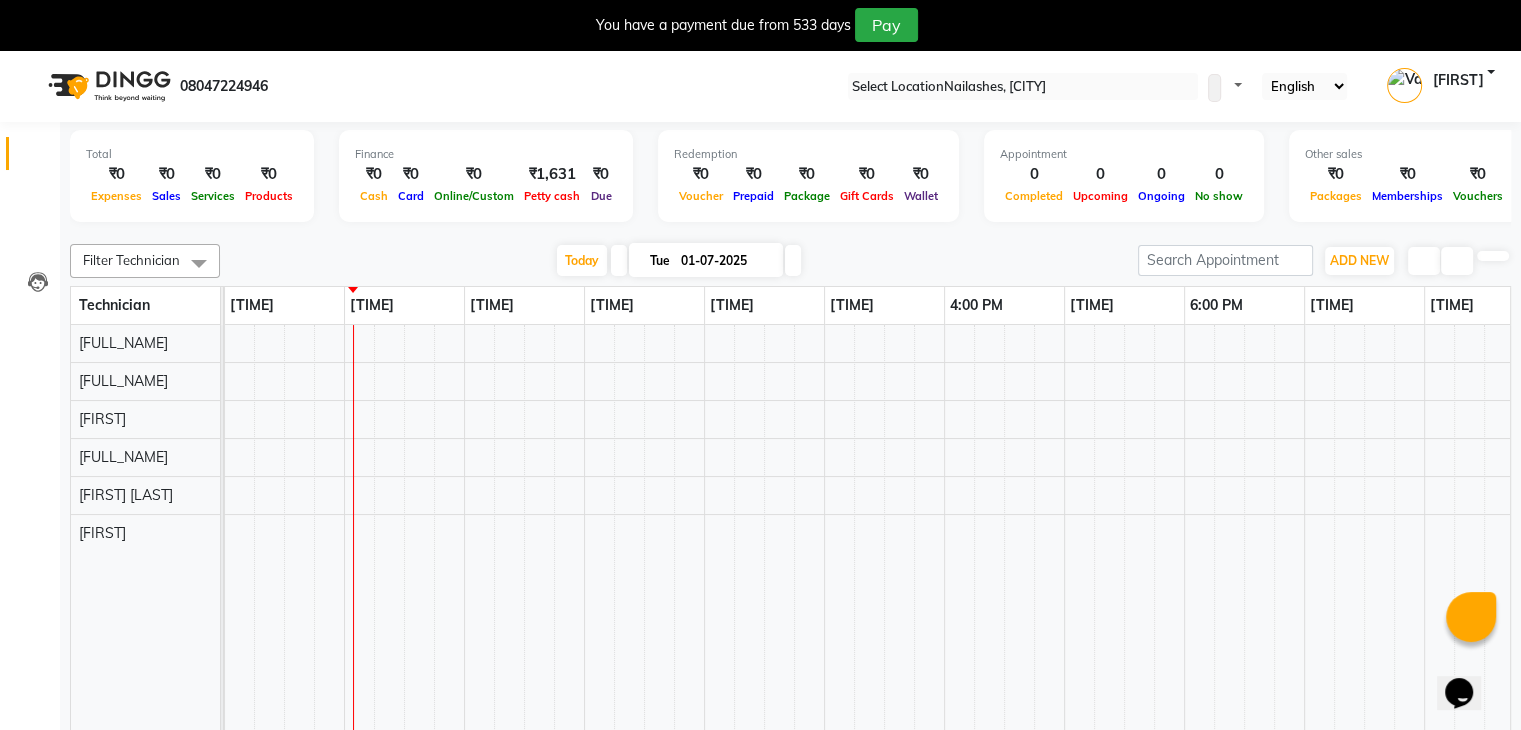 click at bounding box center [791, 232] 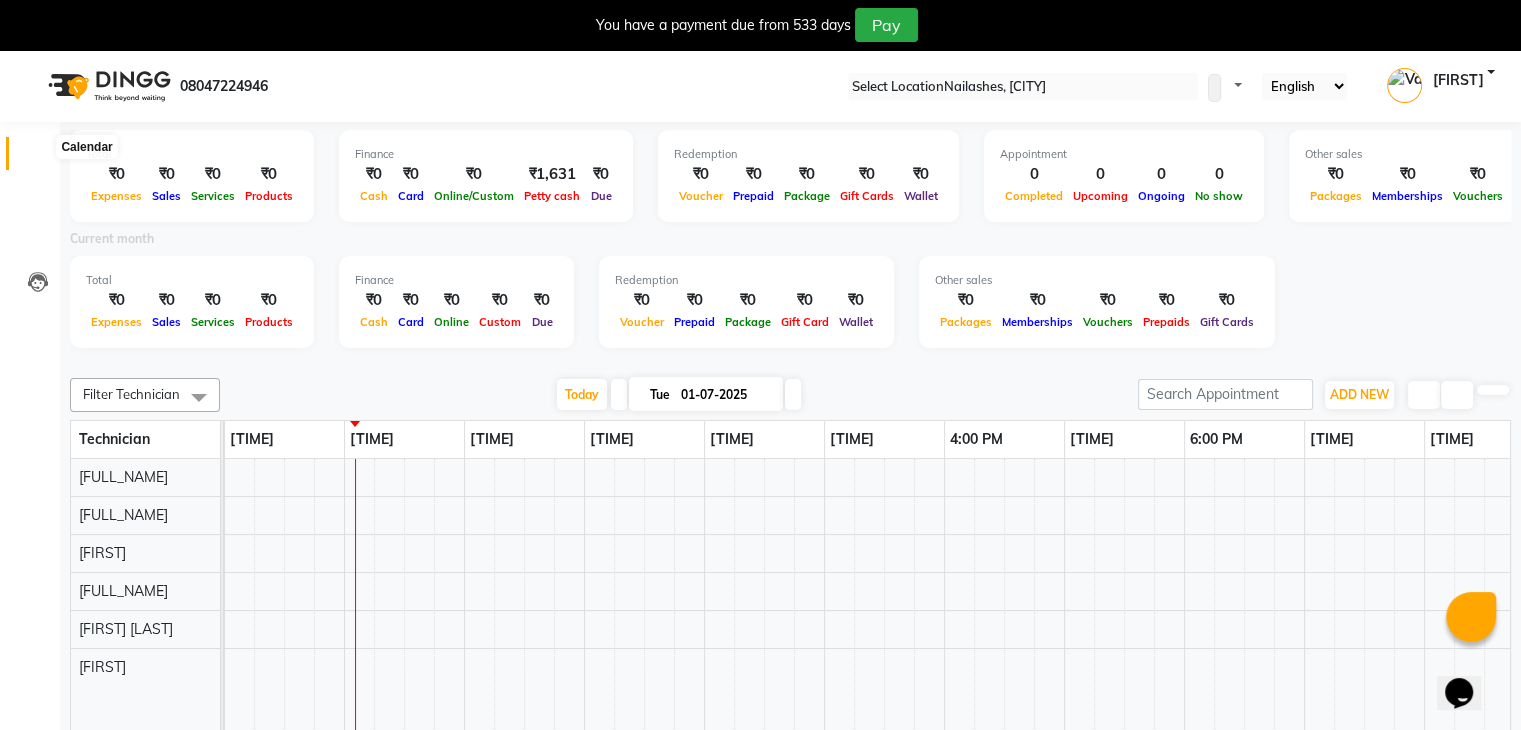 click at bounding box center (38, 158) 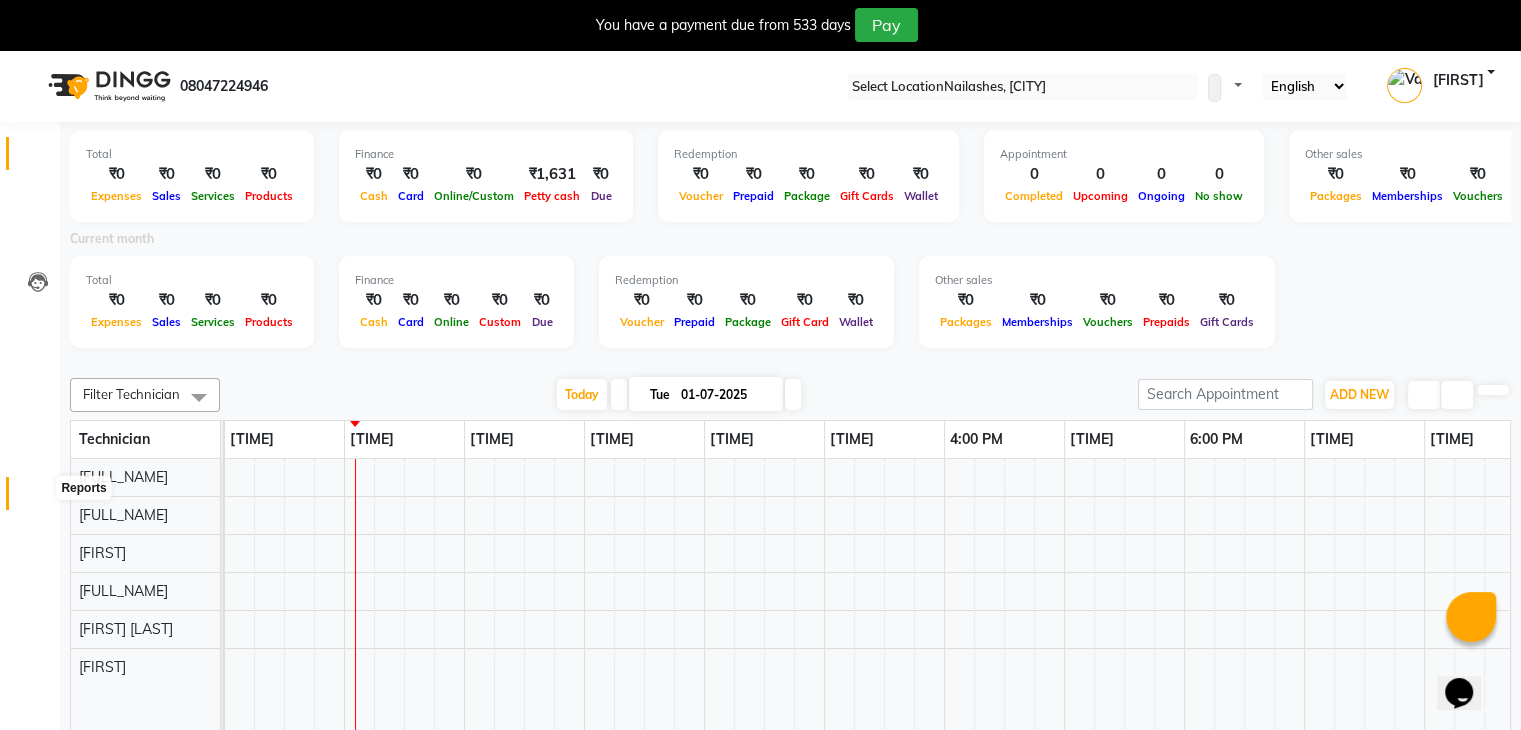 click at bounding box center (37, 498) 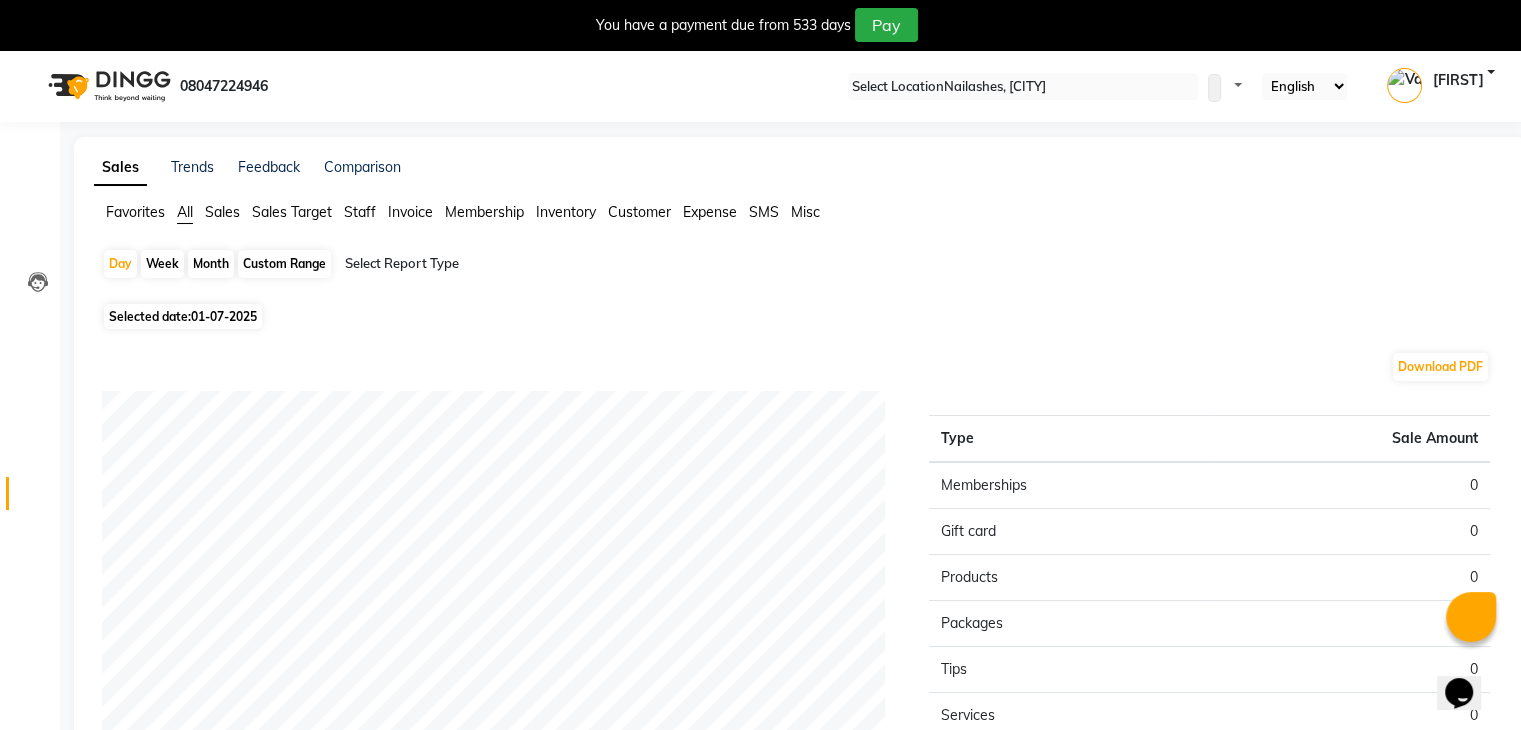 click on "Sales" at bounding box center [135, 212] 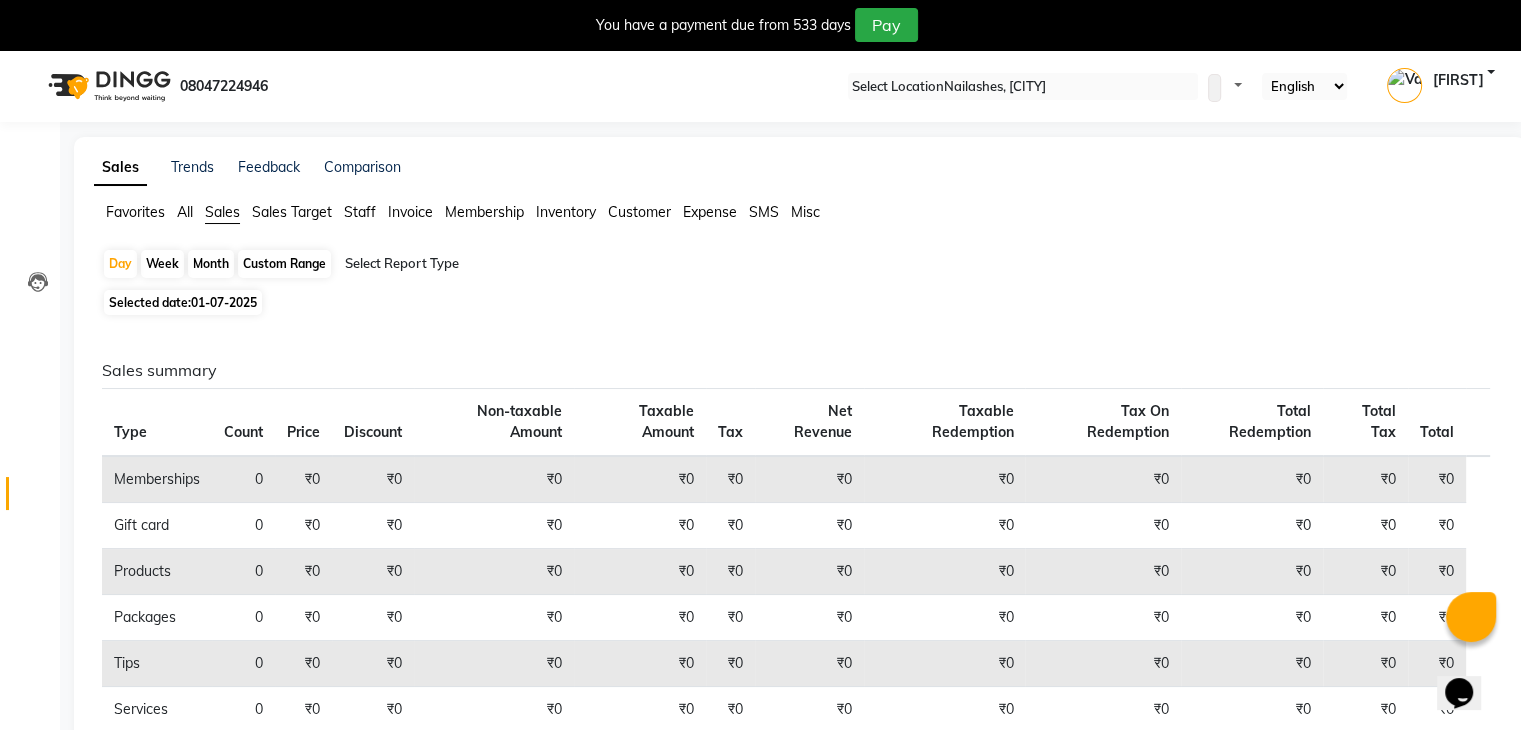 click on "Month" at bounding box center [211, 264] 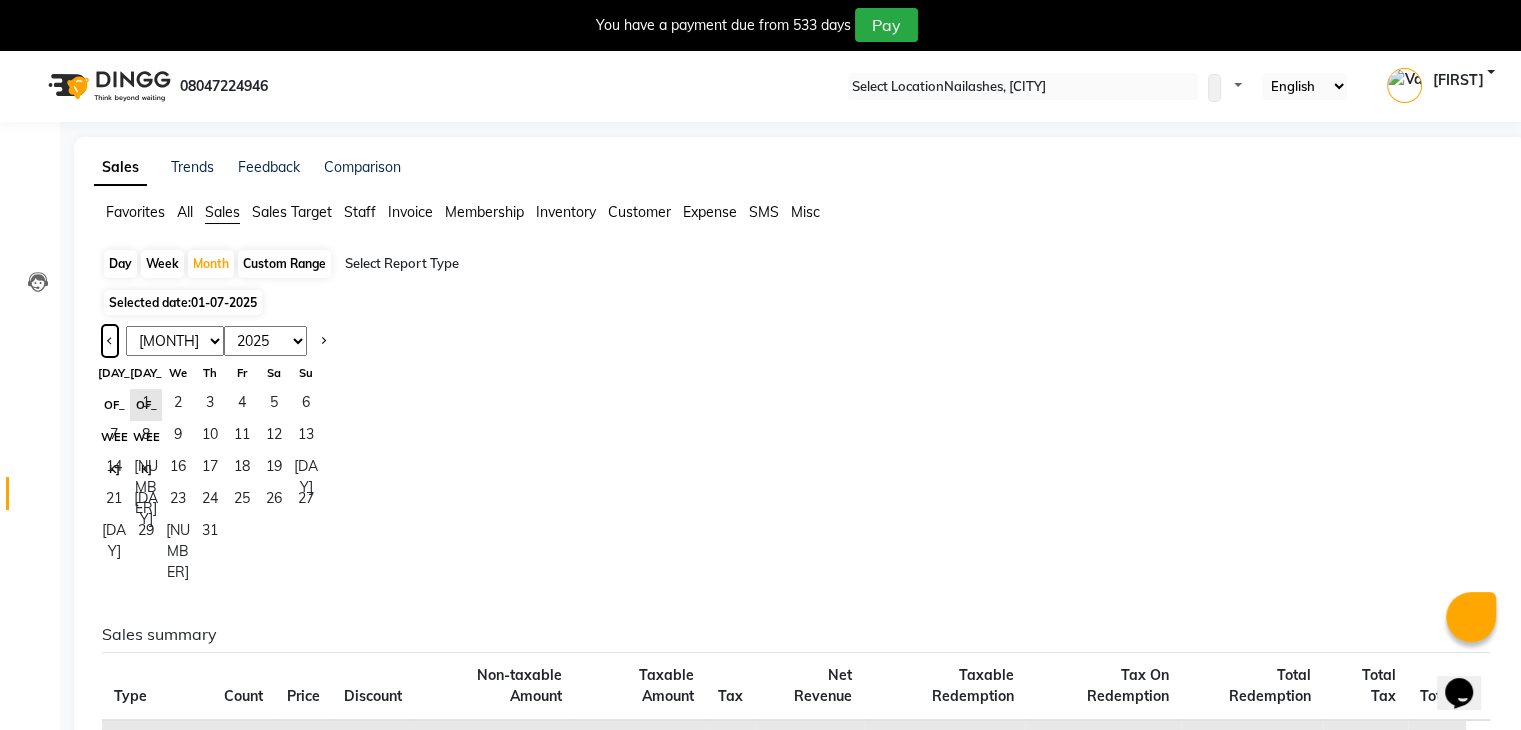 click at bounding box center [110, 341] 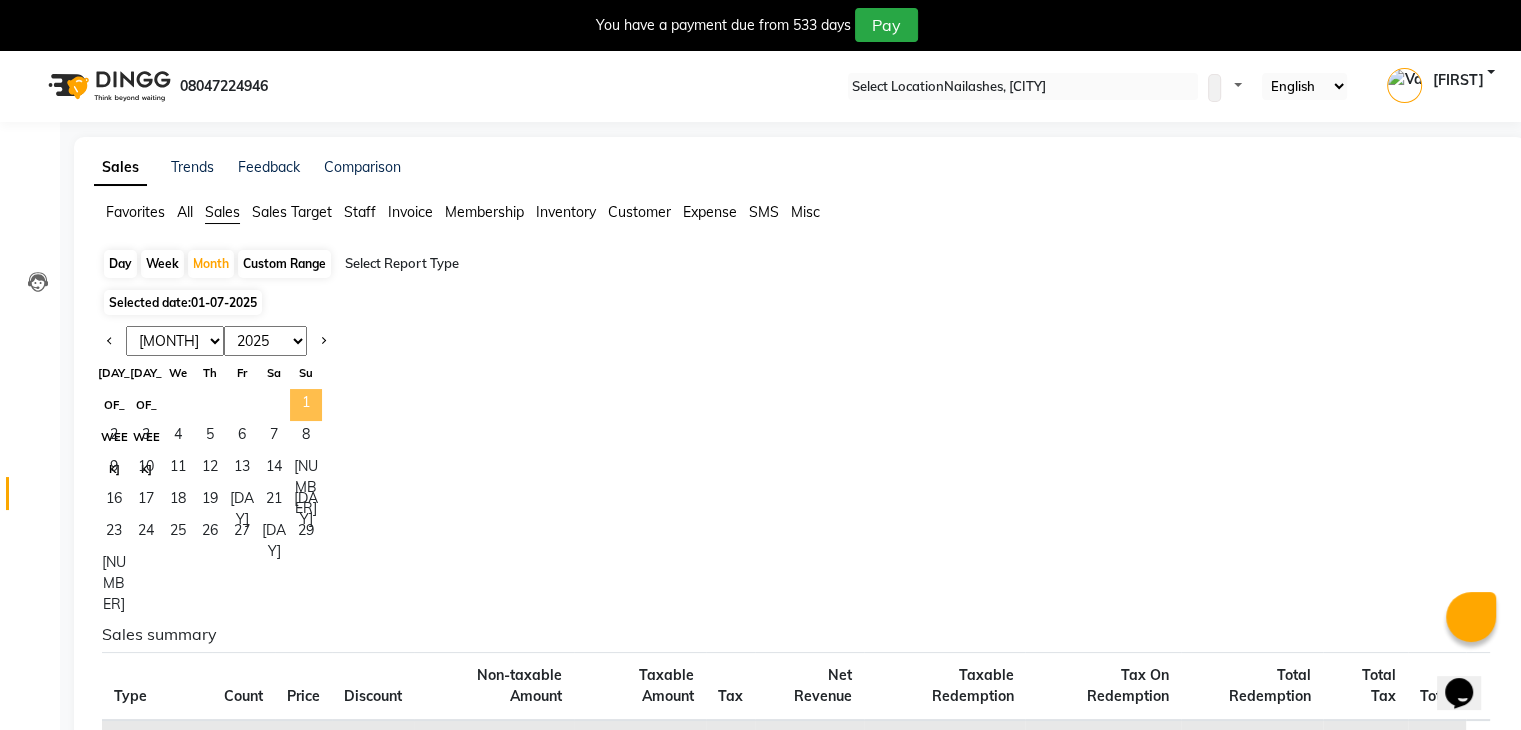 click on "1" at bounding box center (306, 405) 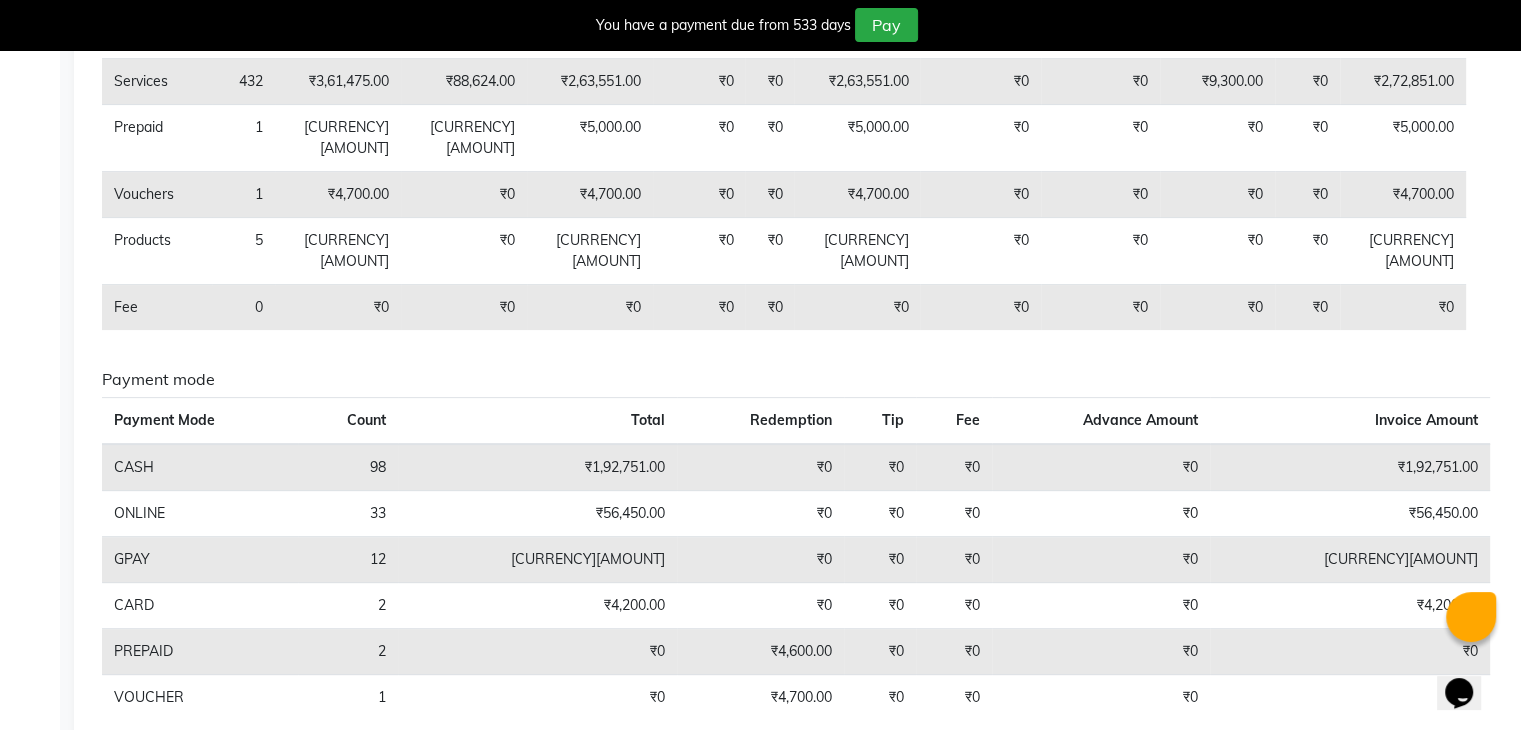 scroll, scrollTop: 635, scrollLeft: 0, axis: vertical 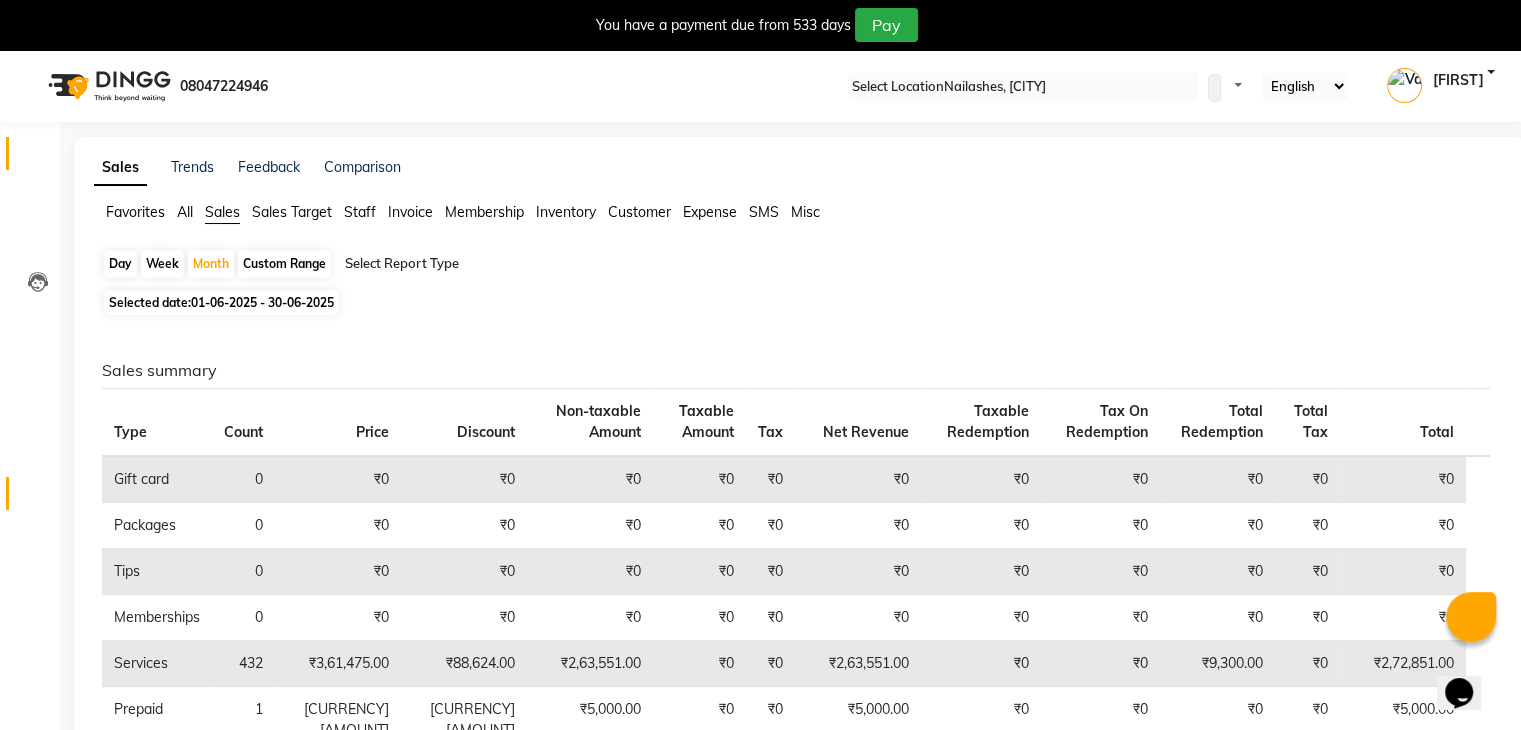 click on "Calendar" at bounding box center [30, 153] 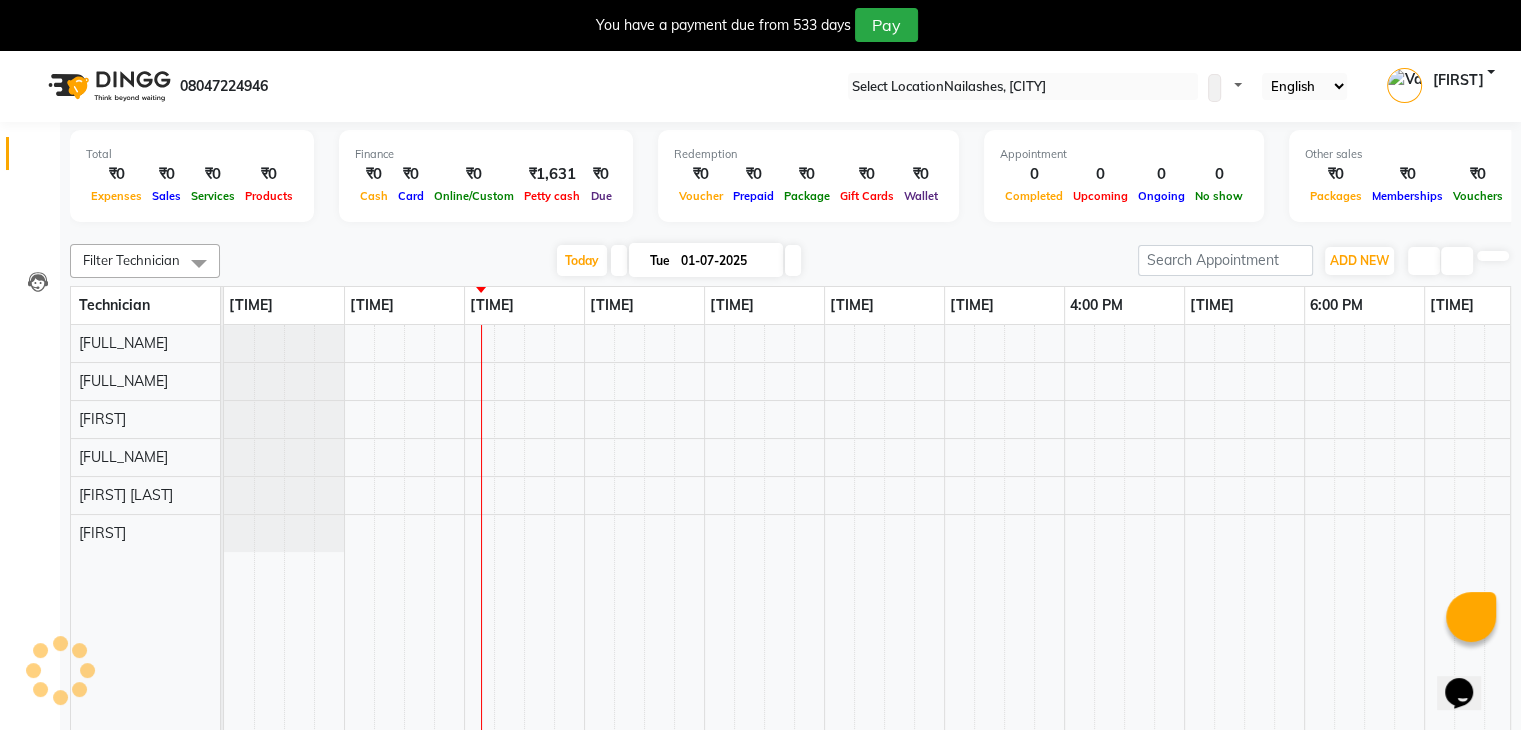 scroll, scrollTop: 0, scrollLeft: 0, axis: both 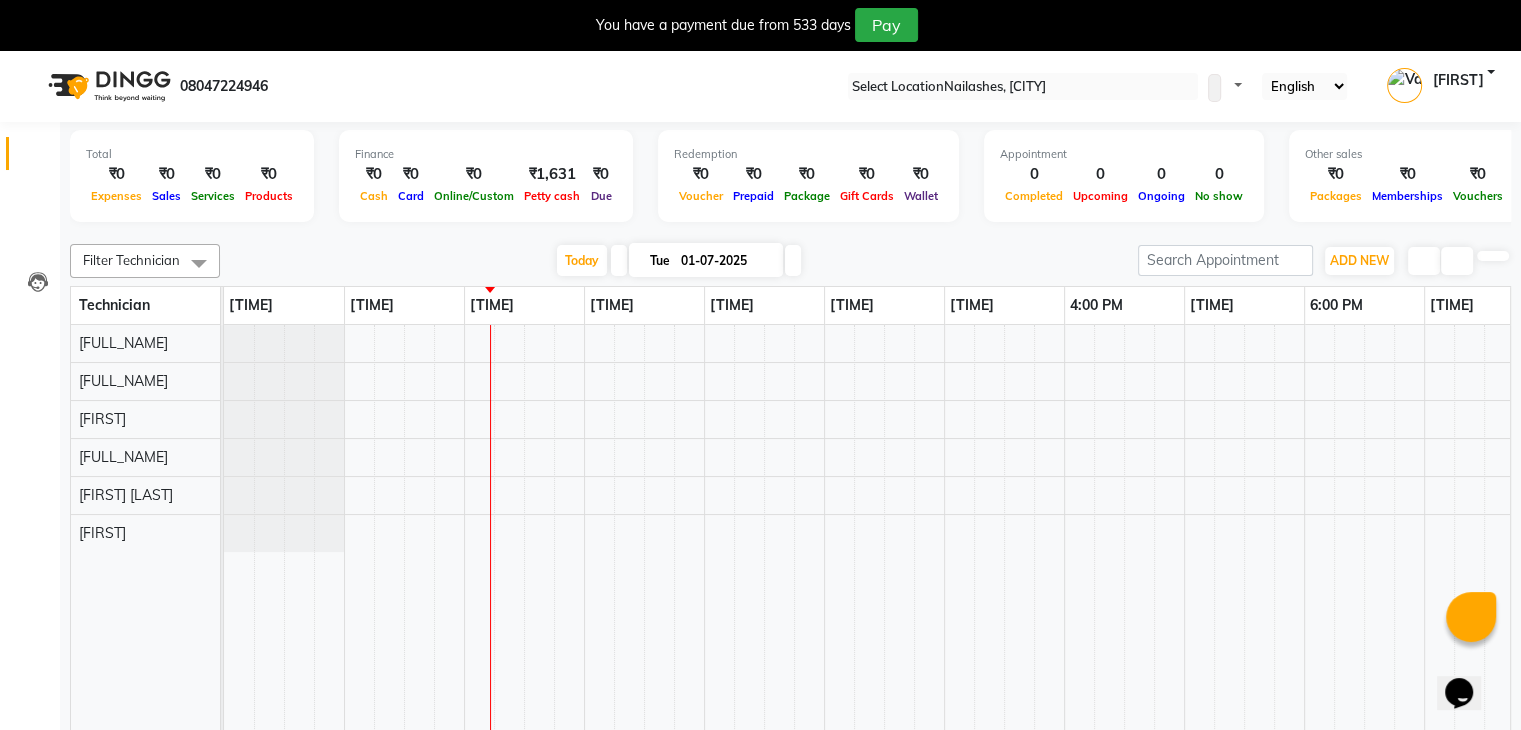 click on "[NAME]" at bounding box center (1441, 86) 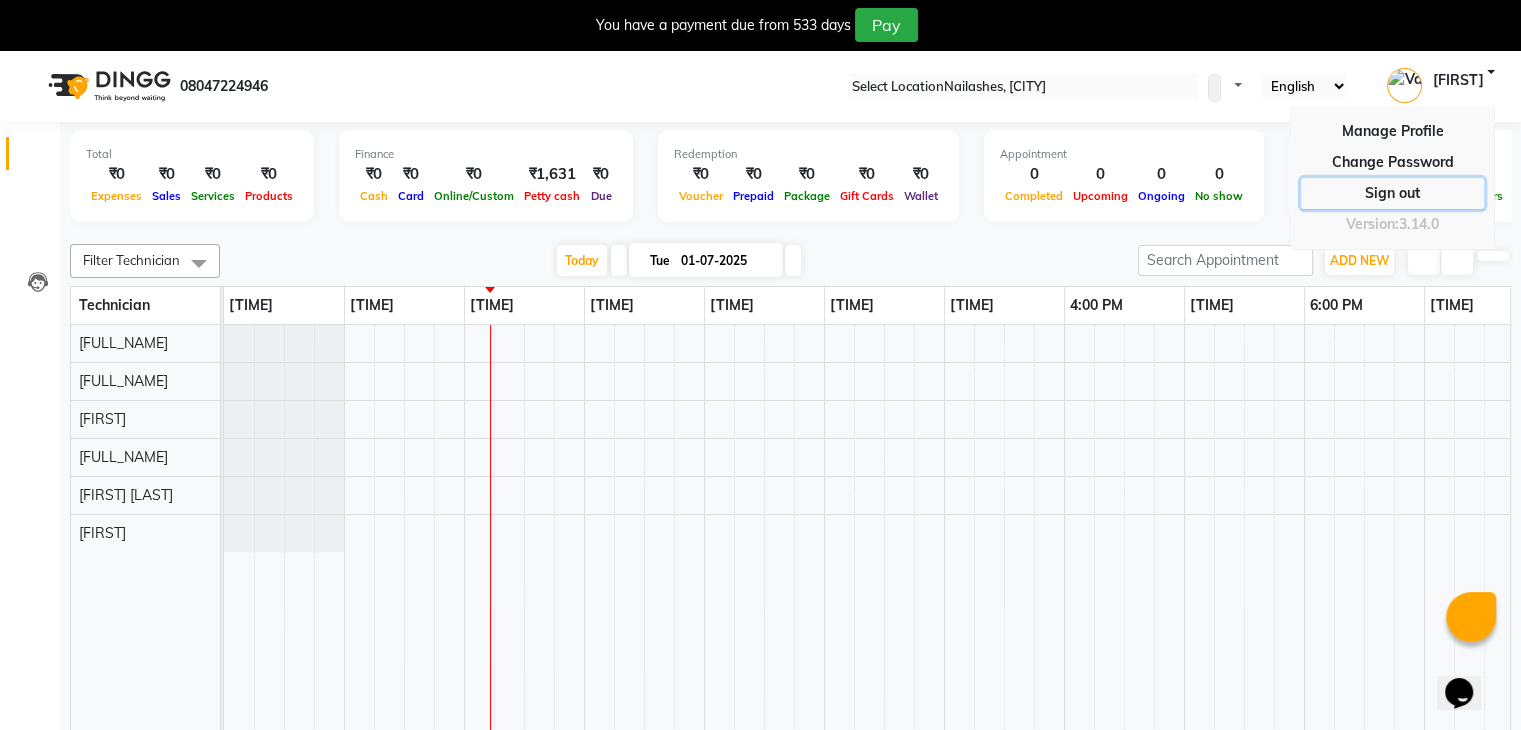 click on "Sign out" at bounding box center (1392, 162) 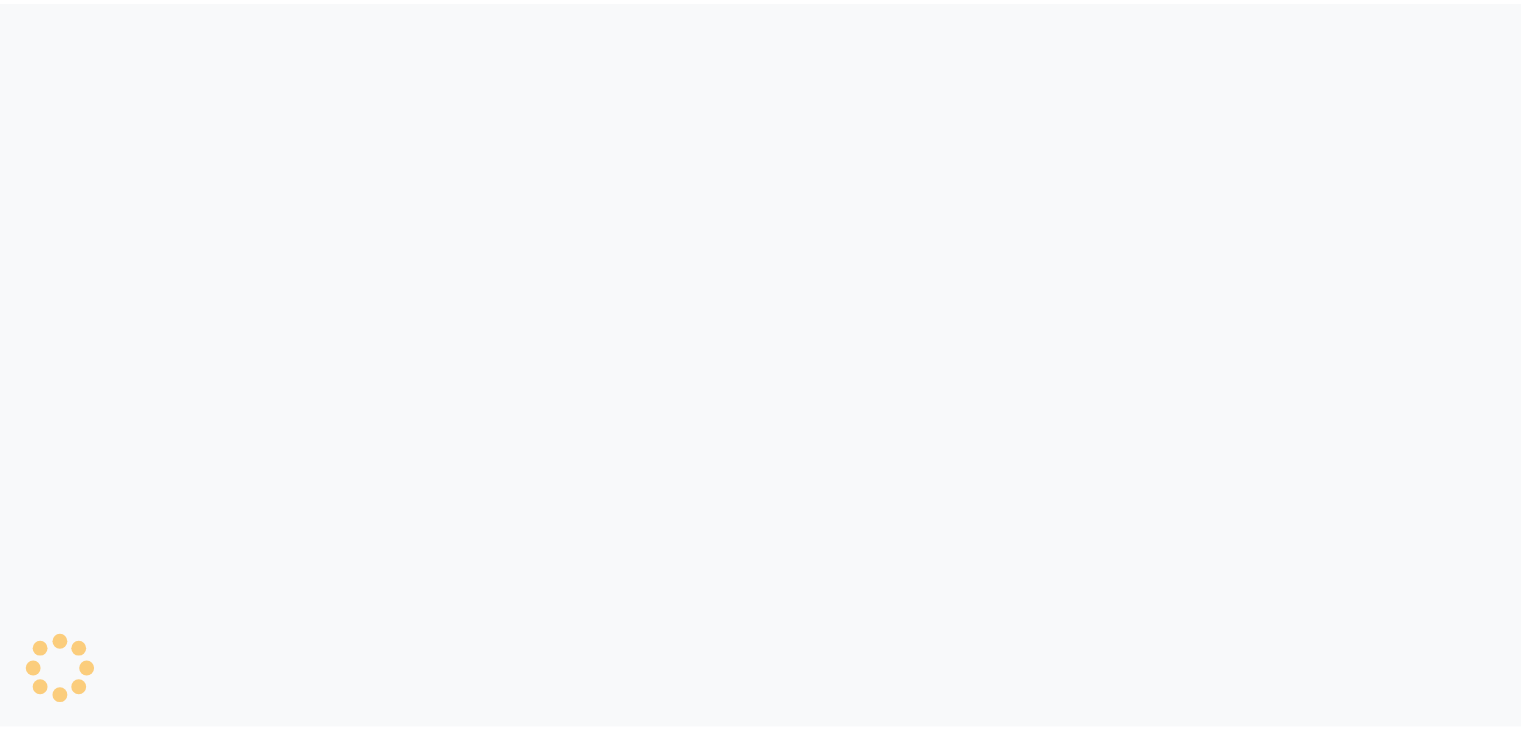 scroll, scrollTop: 0, scrollLeft: 0, axis: both 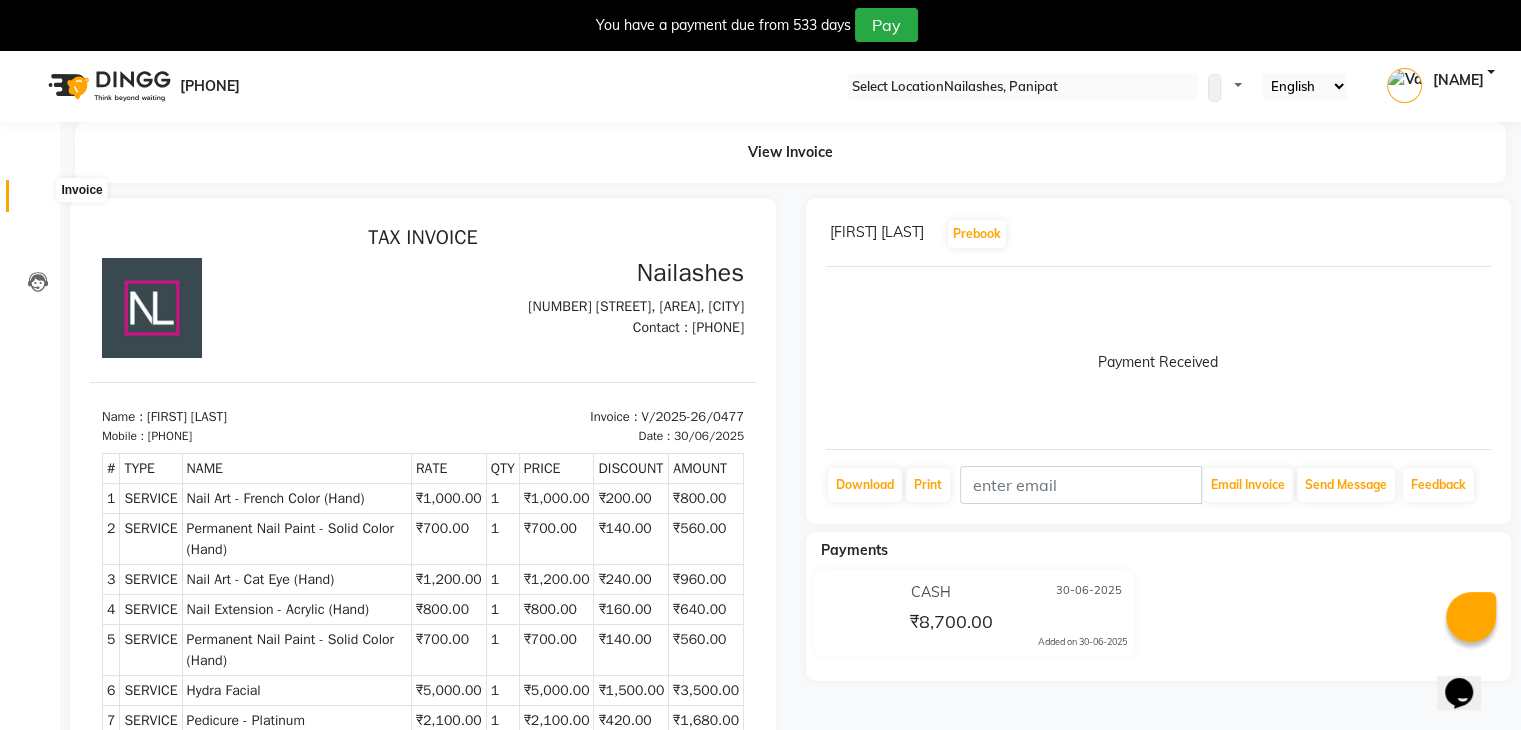 click at bounding box center [38, 201] 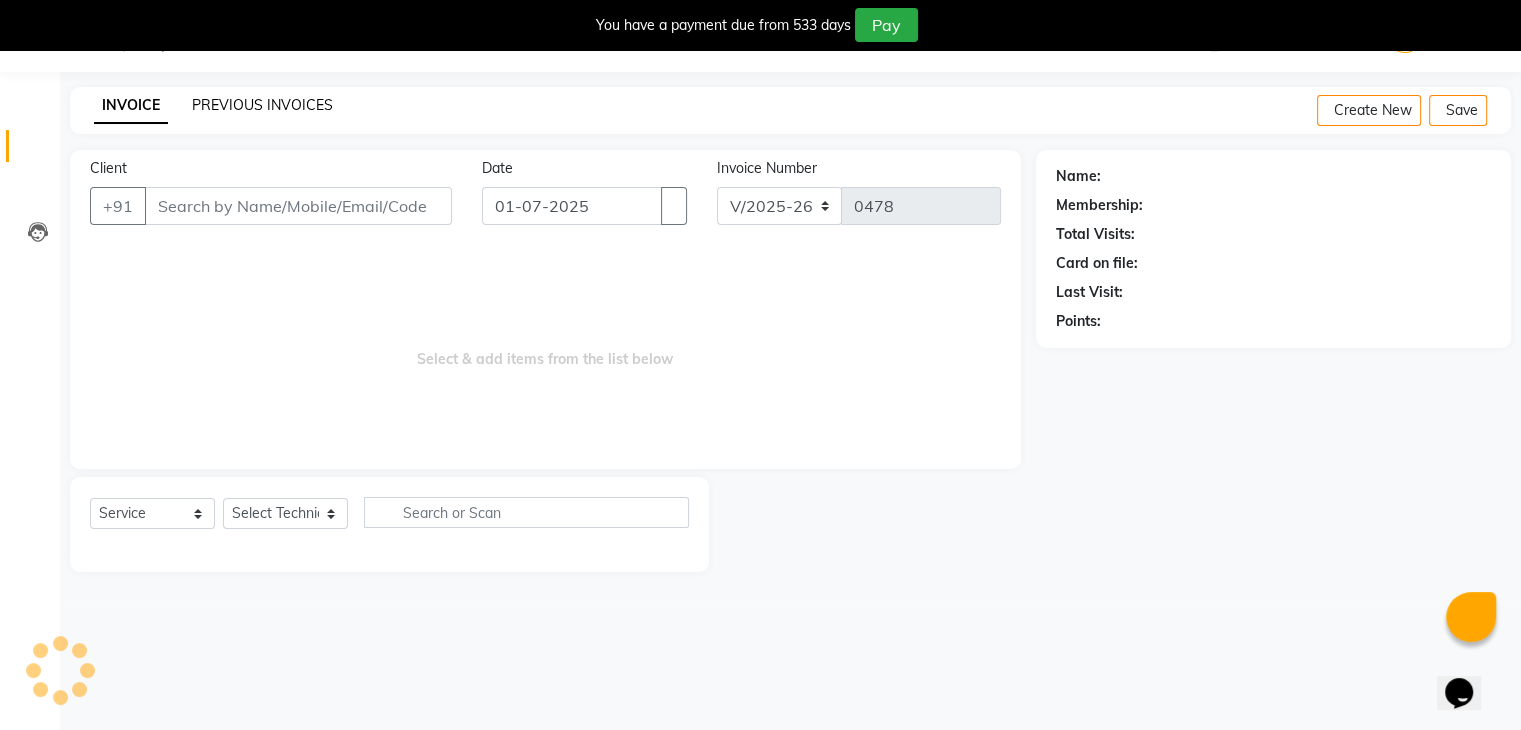 click on "PREVIOUS INVOICES" at bounding box center [262, 105] 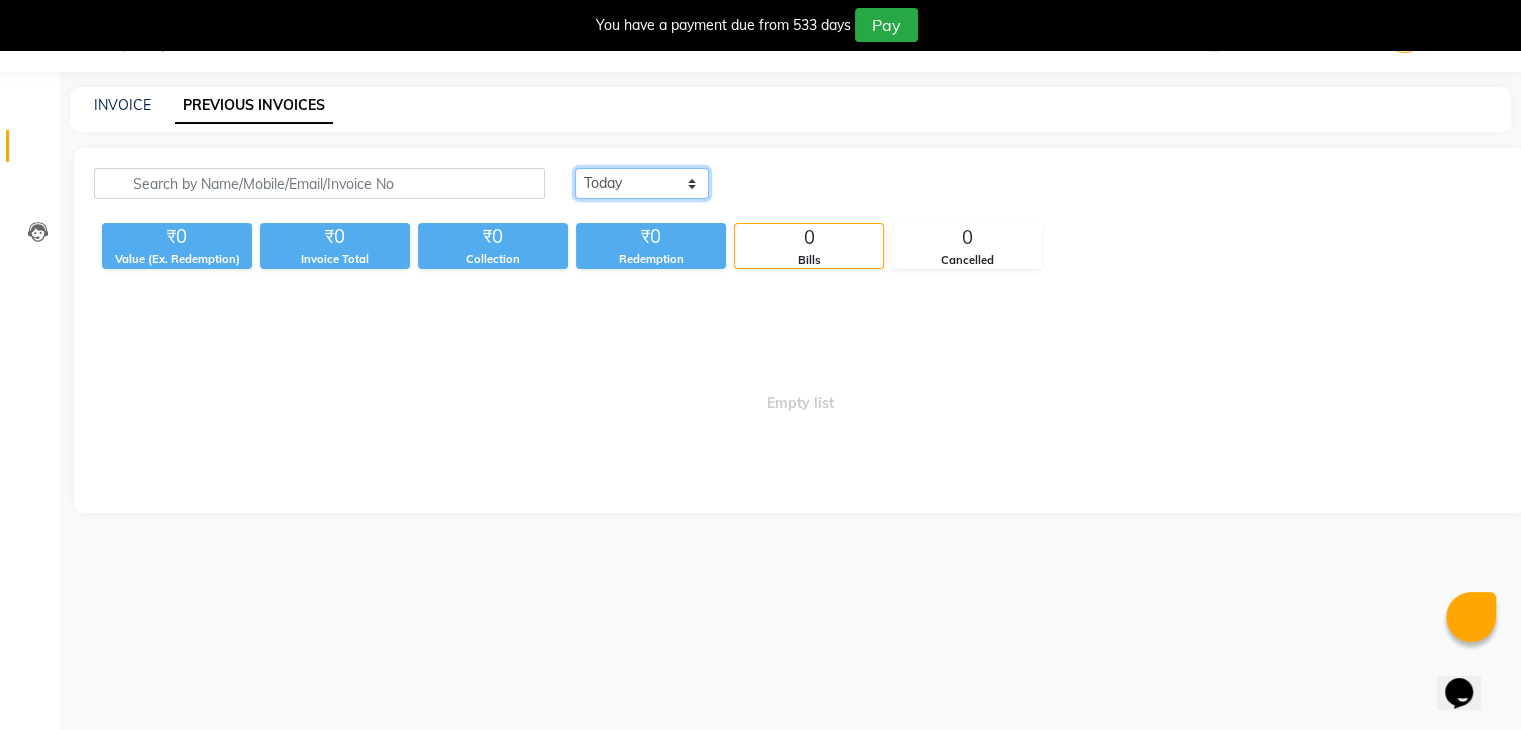 click on "Today Yesterday Custom Range" at bounding box center (642, 183) 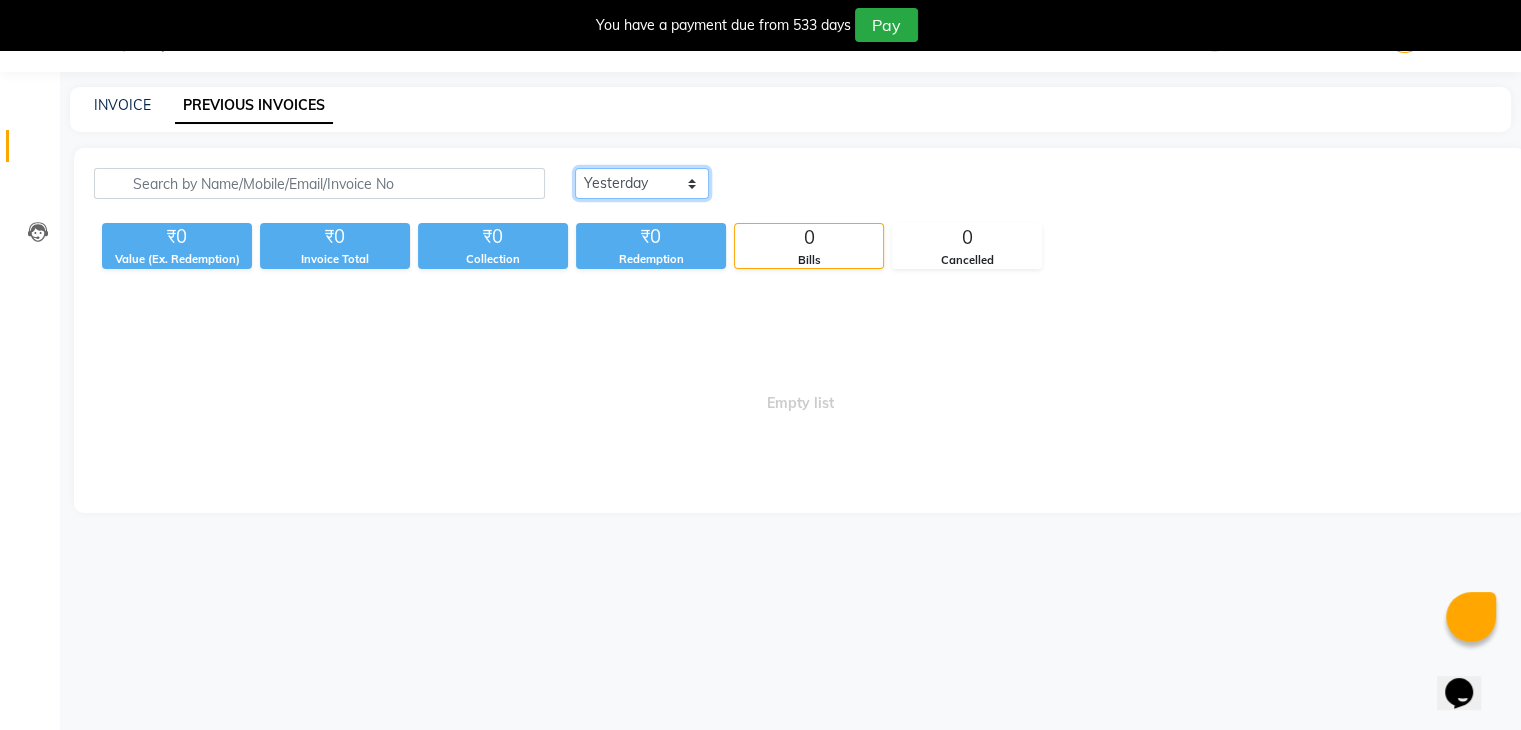 click on "Today Yesterday Custom Range" at bounding box center (642, 183) 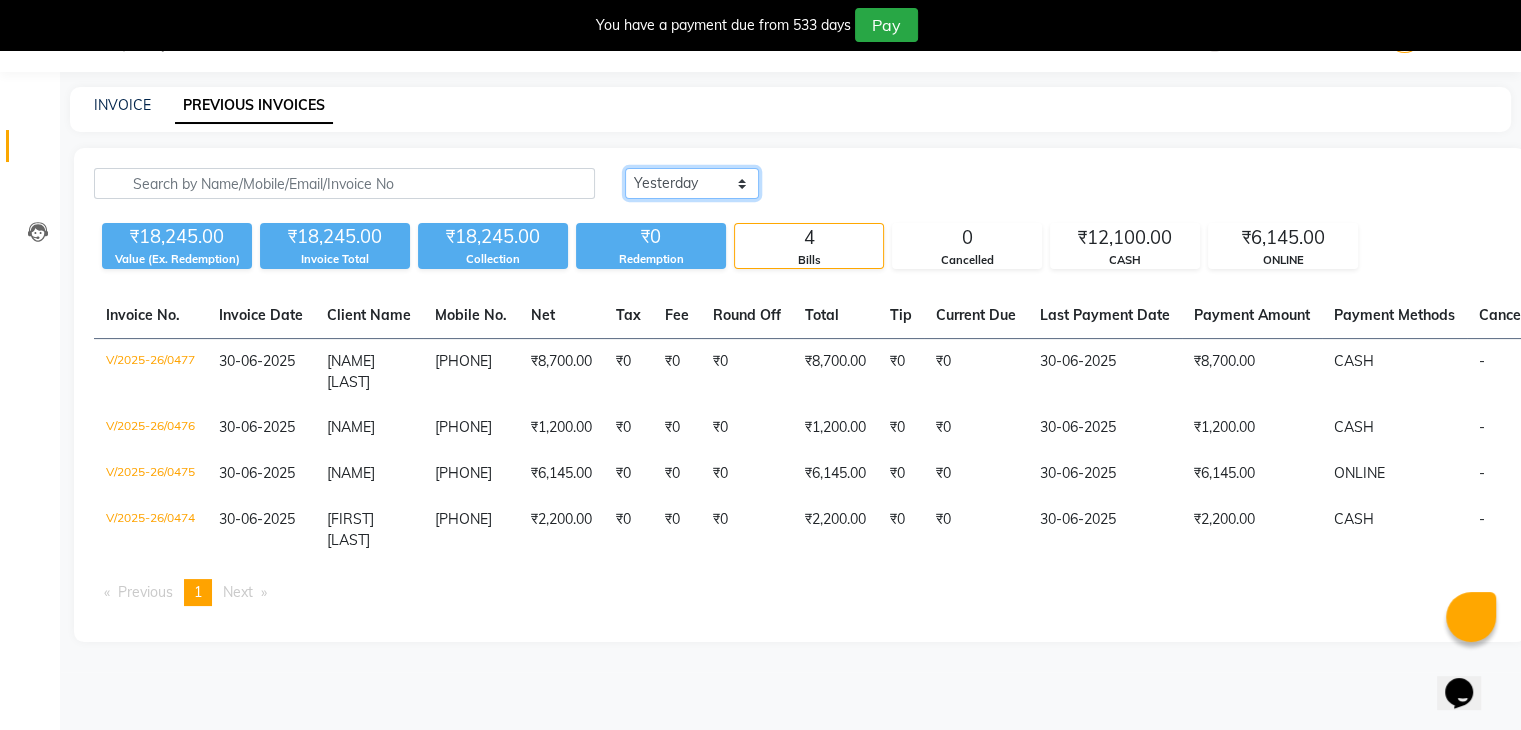 click on "Today Yesterday Custom Range" at bounding box center (692, 183) 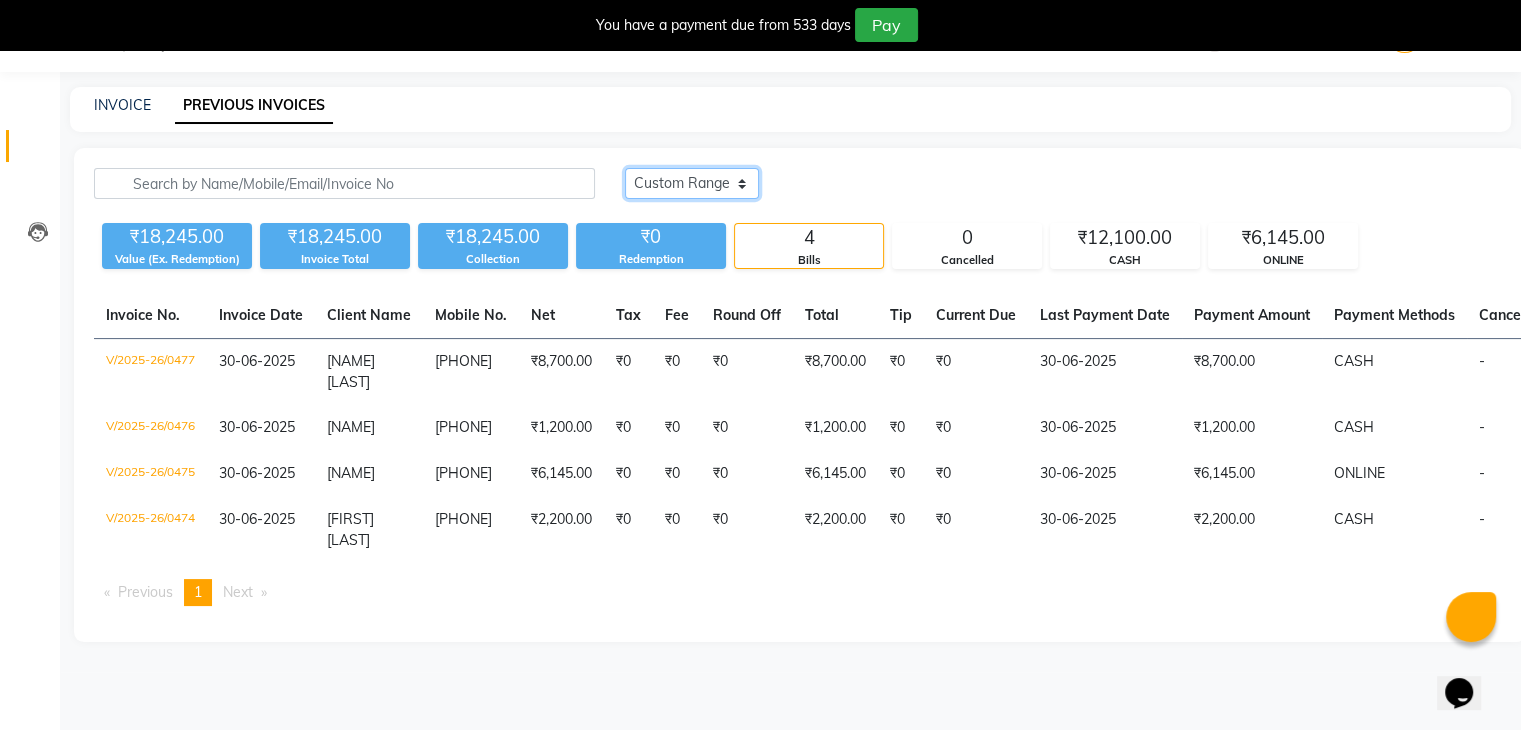 click on "Today Yesterday Custom Range" at bounding box center (692, 183) 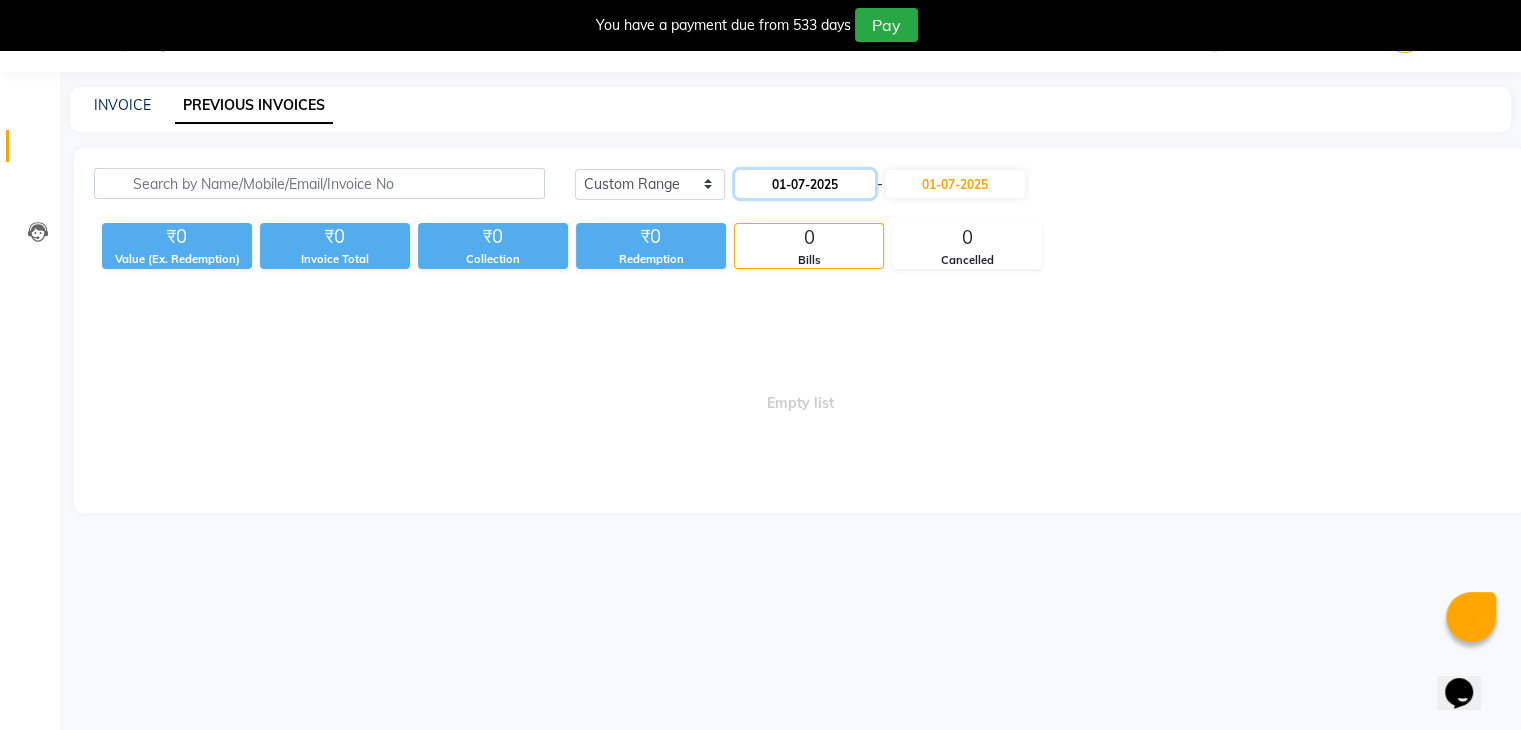 click on "01-07-2025" at bounding box center [805, 184] 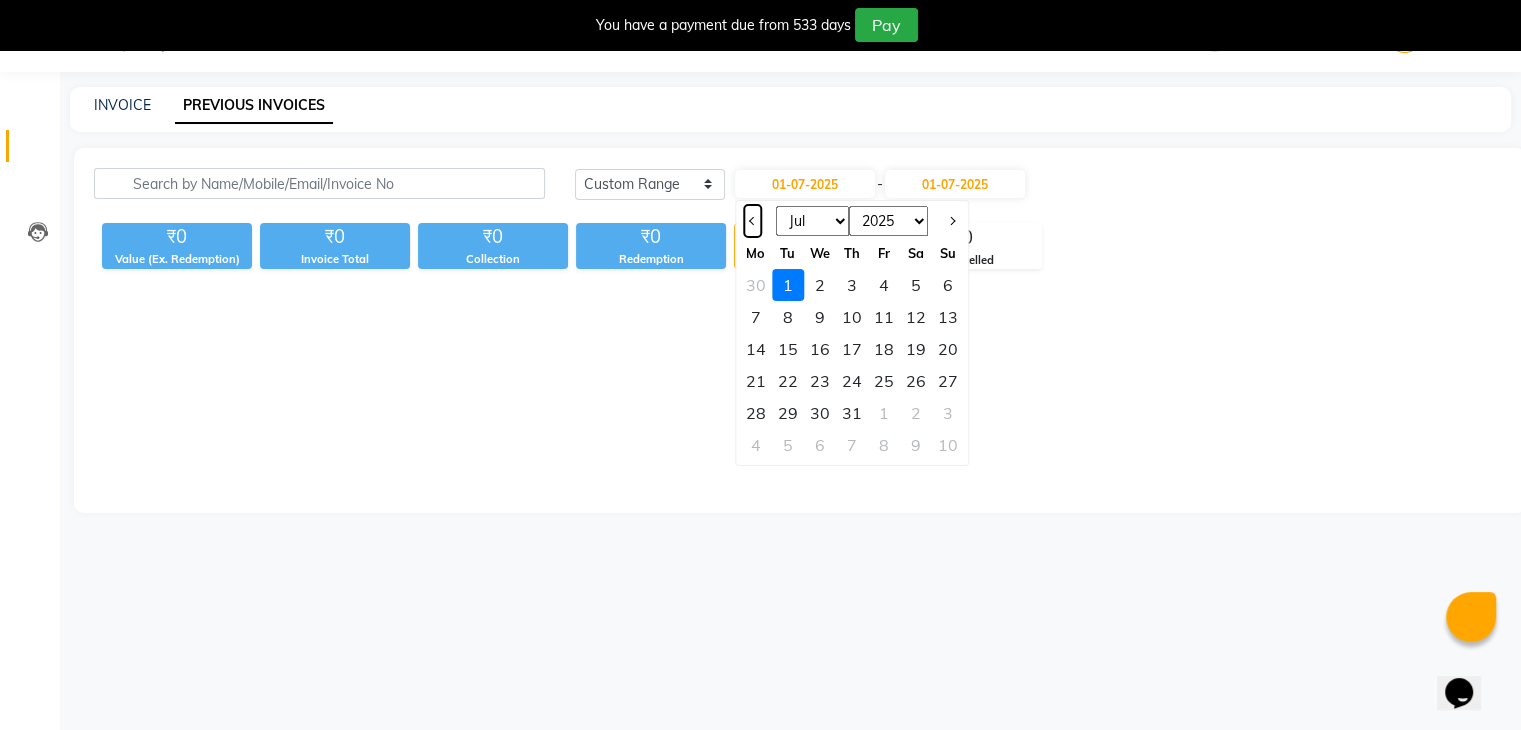 click at bounding box center [752, 221] 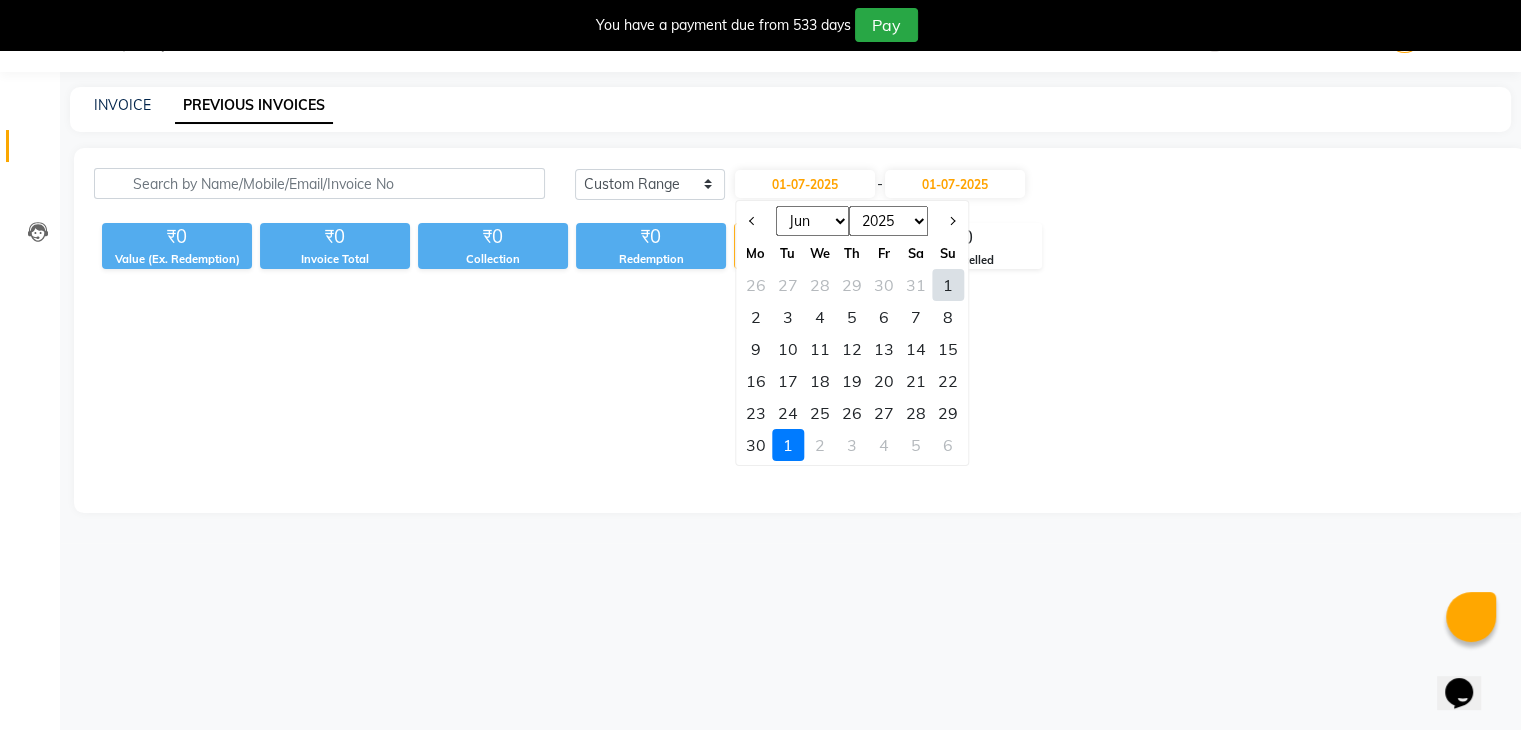 click on "29" at bounding box center [948, 413] 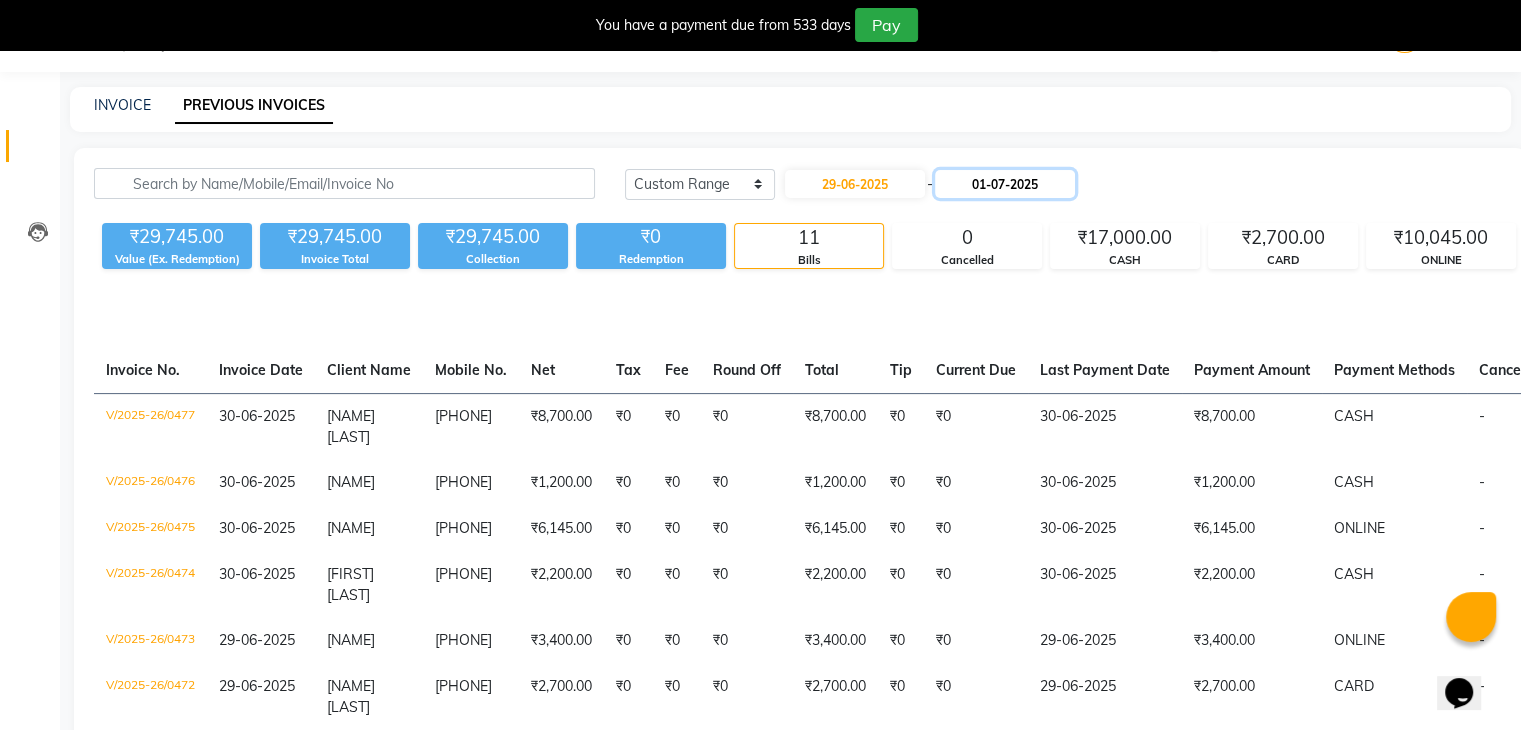 click on "01-07-2025" at bounding box center [1005, 184] 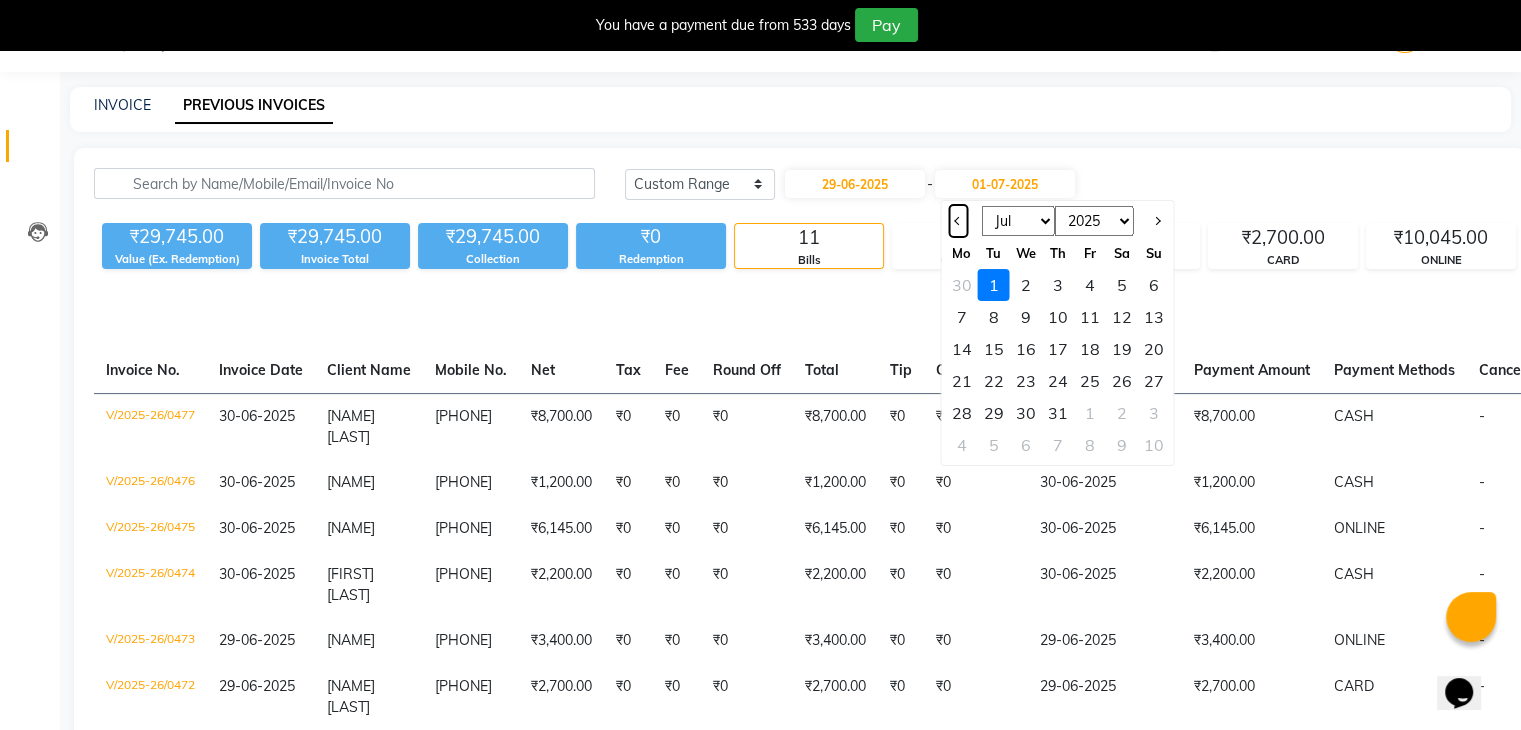 click at bounding box center [958, 221] 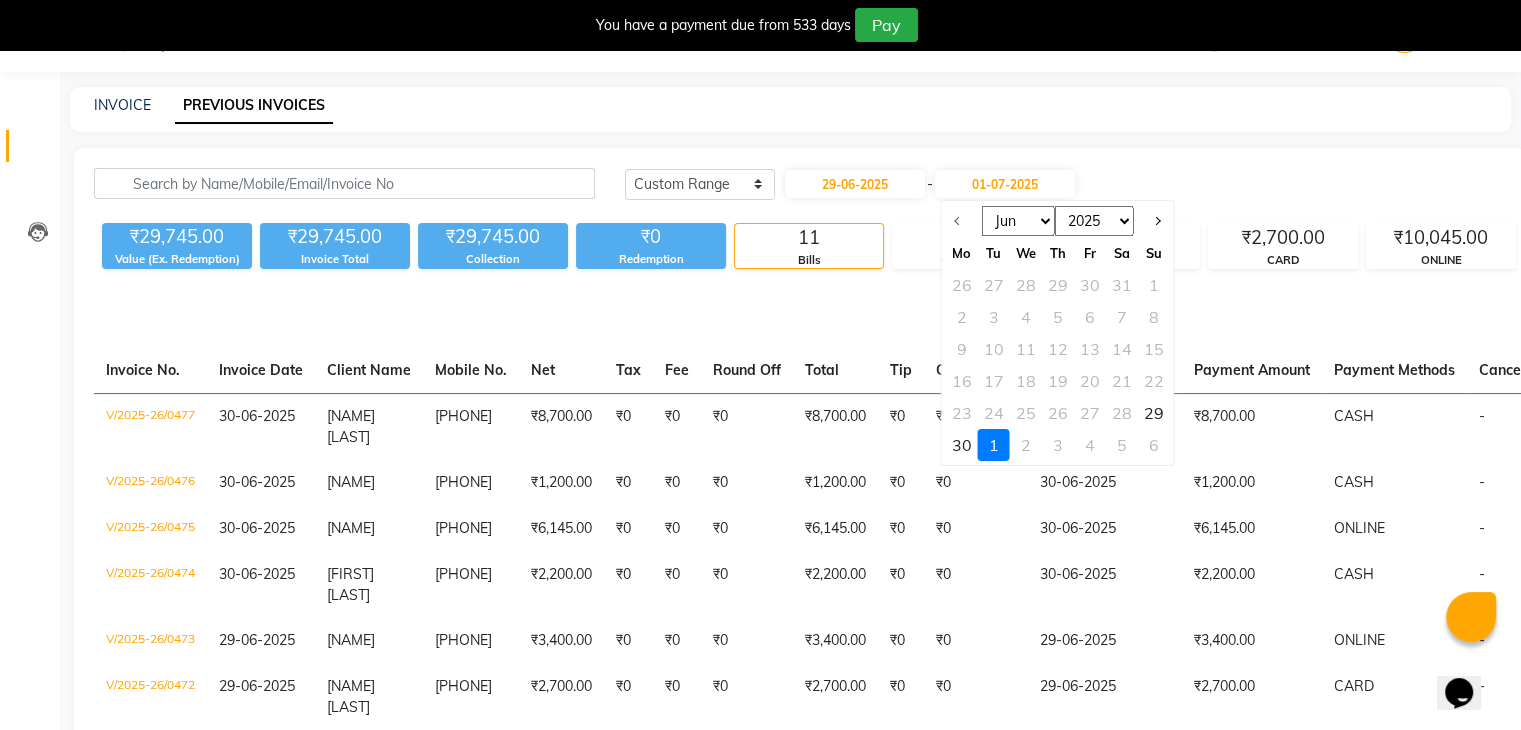 click on "29" at bounding box center (1154, 413) 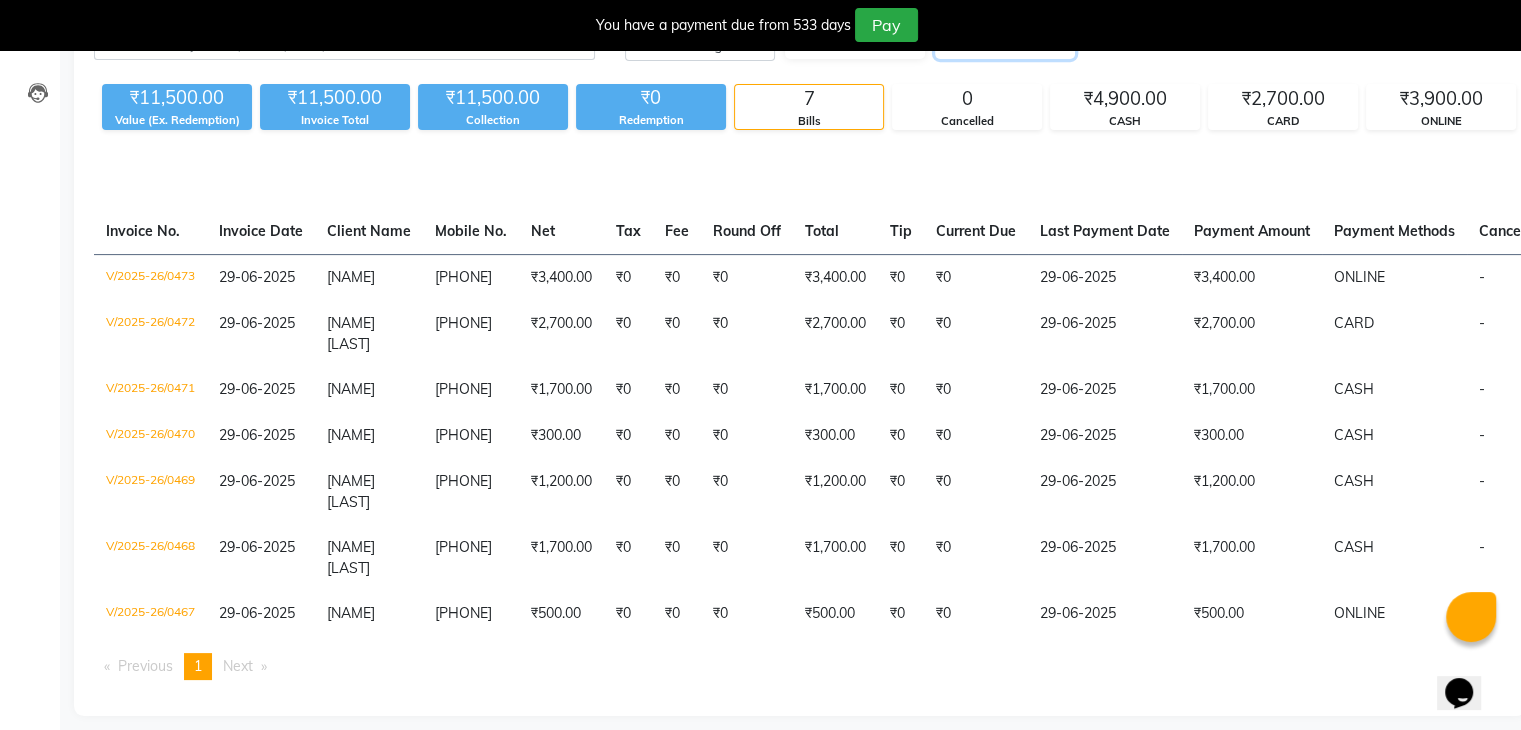 scroll, scrollTop: 190, scrollLeft: 0, axis: vertical 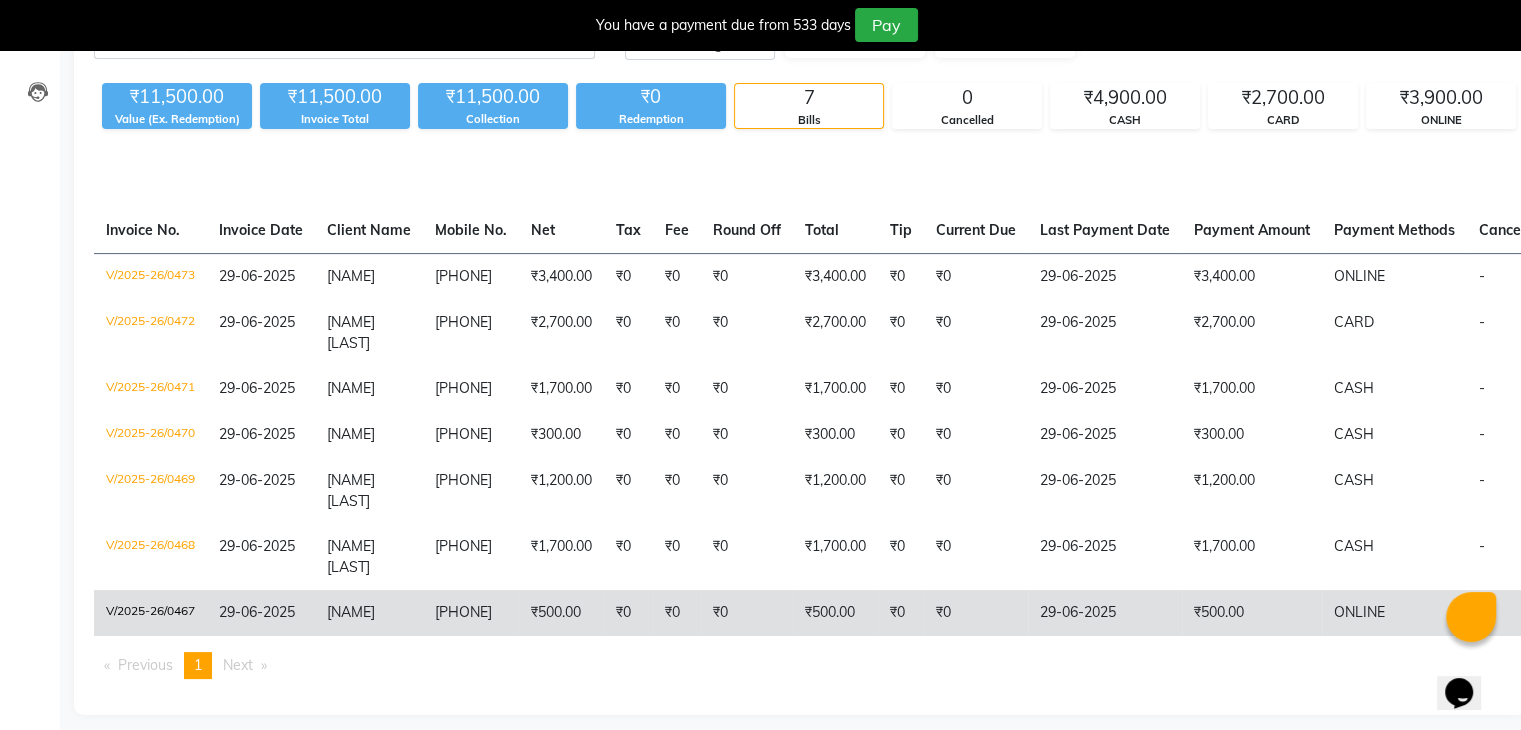 click on "V/2025-26/0467" at bounding box center [150, 276] 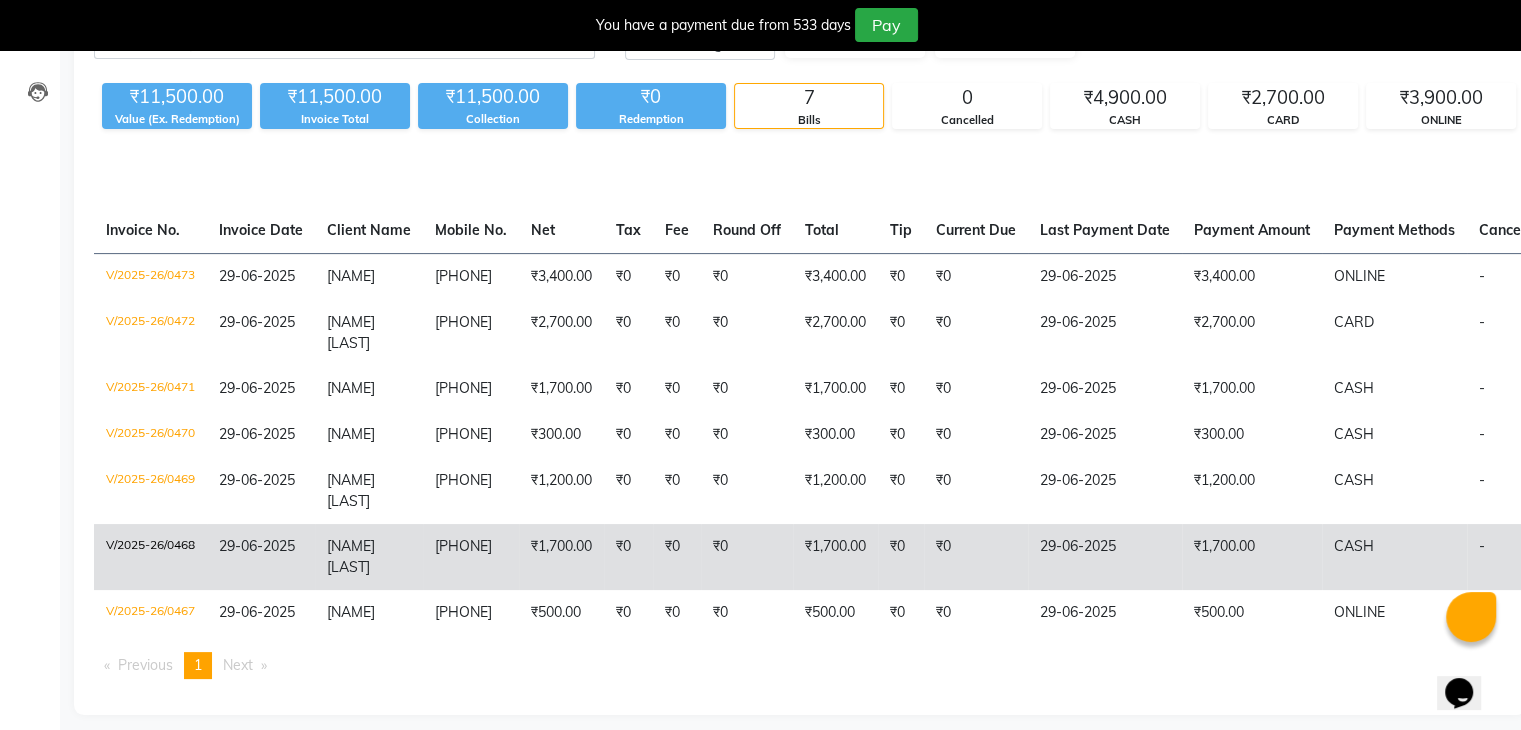 click on "V/2025-26/0468" at bounding box center (150, 276) 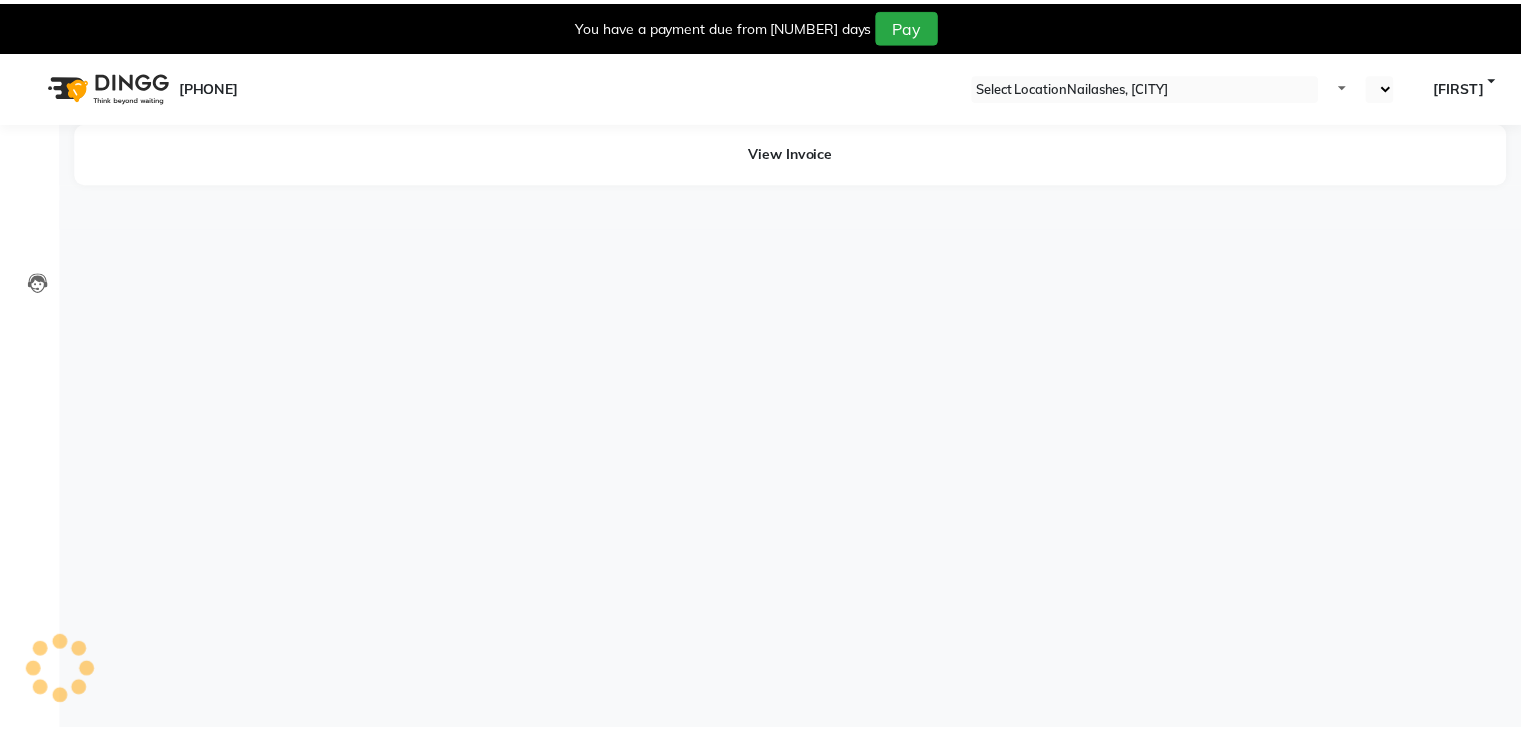 scroll, scrollTop: 0, scrollLeft: 0, axis: both 